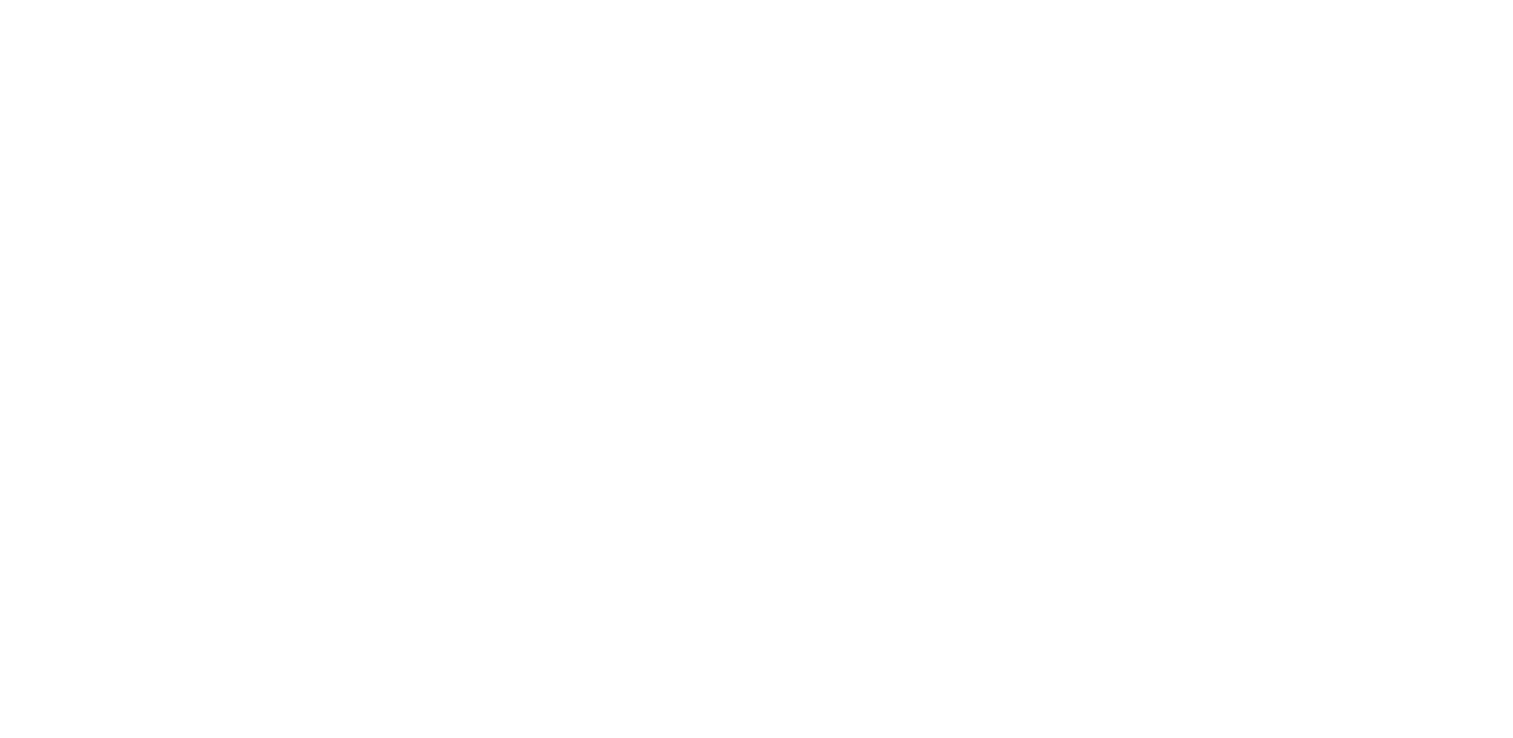 scroll, scrollTop: 0, scrollLeft: 0, axis: both 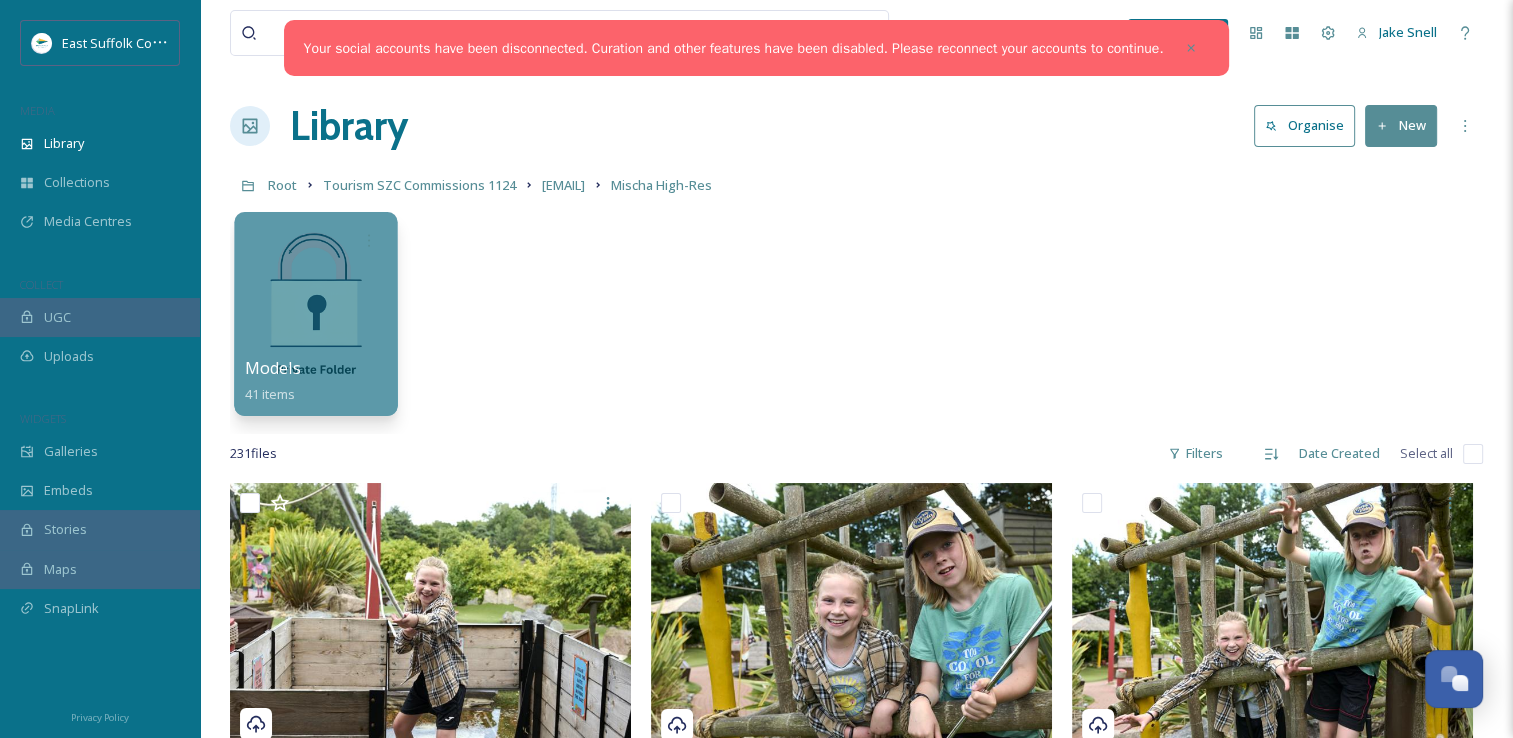 click at bounding box center [315, 314] 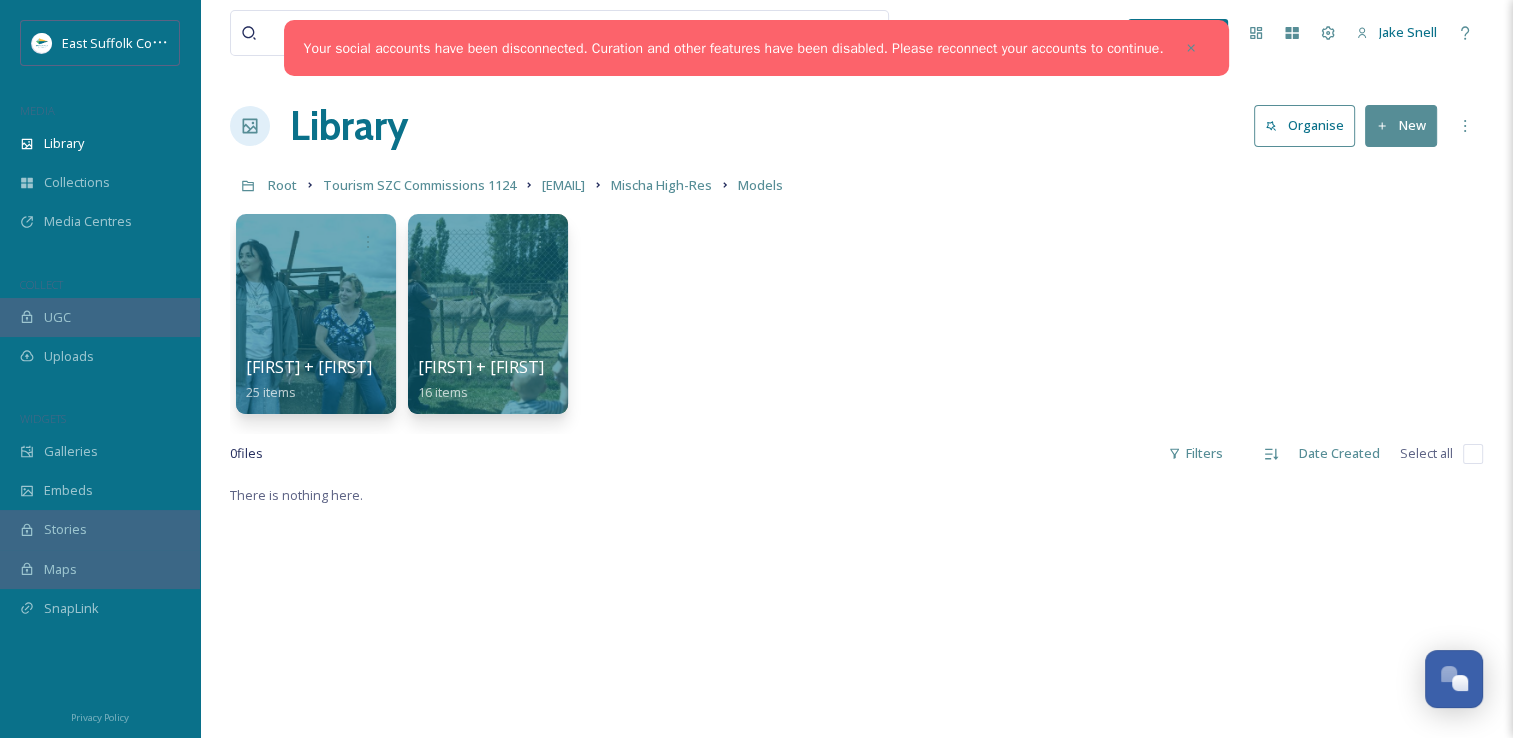 click 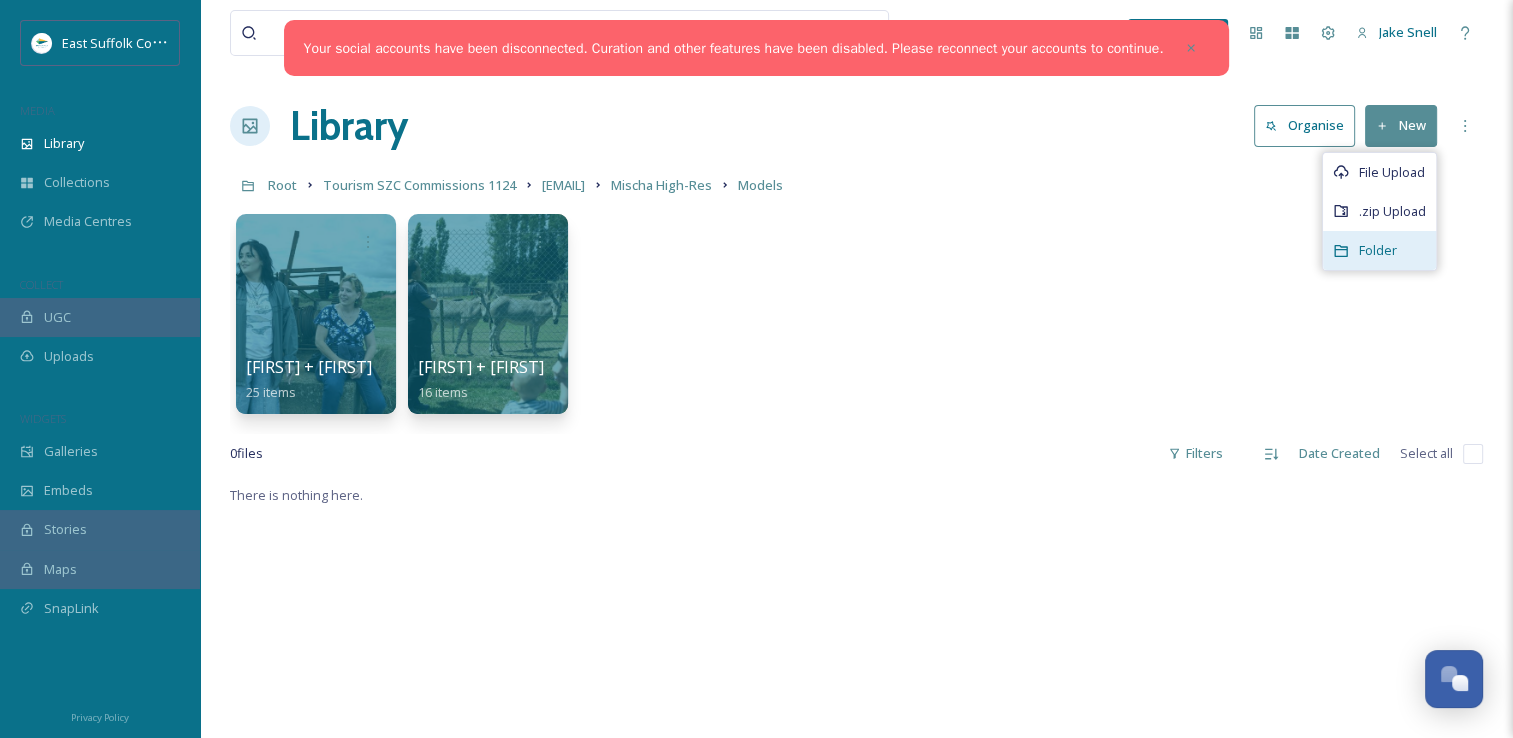click on "Folder" at bounding box center (1378, 250) 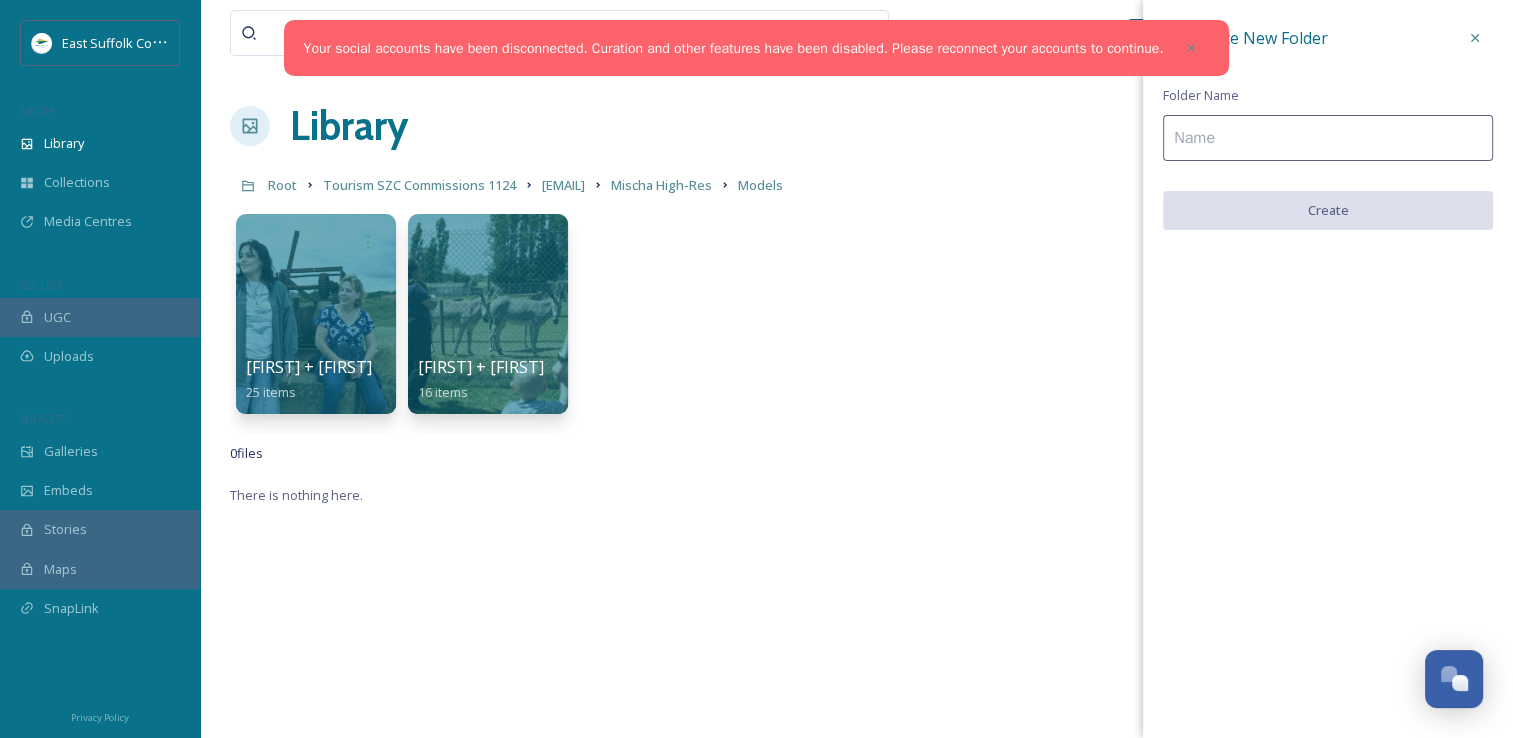 click at bounding box center [1328, 138] 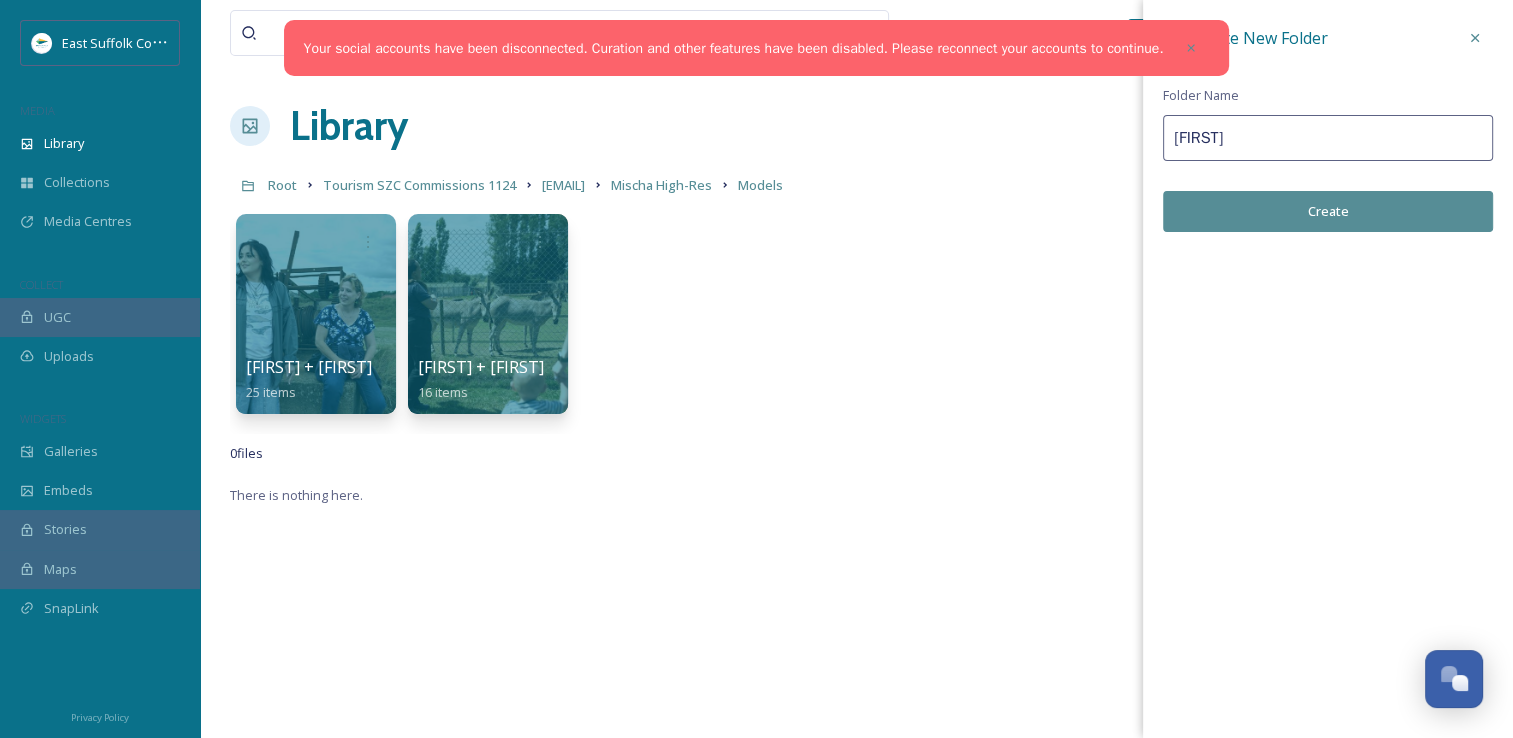 type on "[FIRST]" 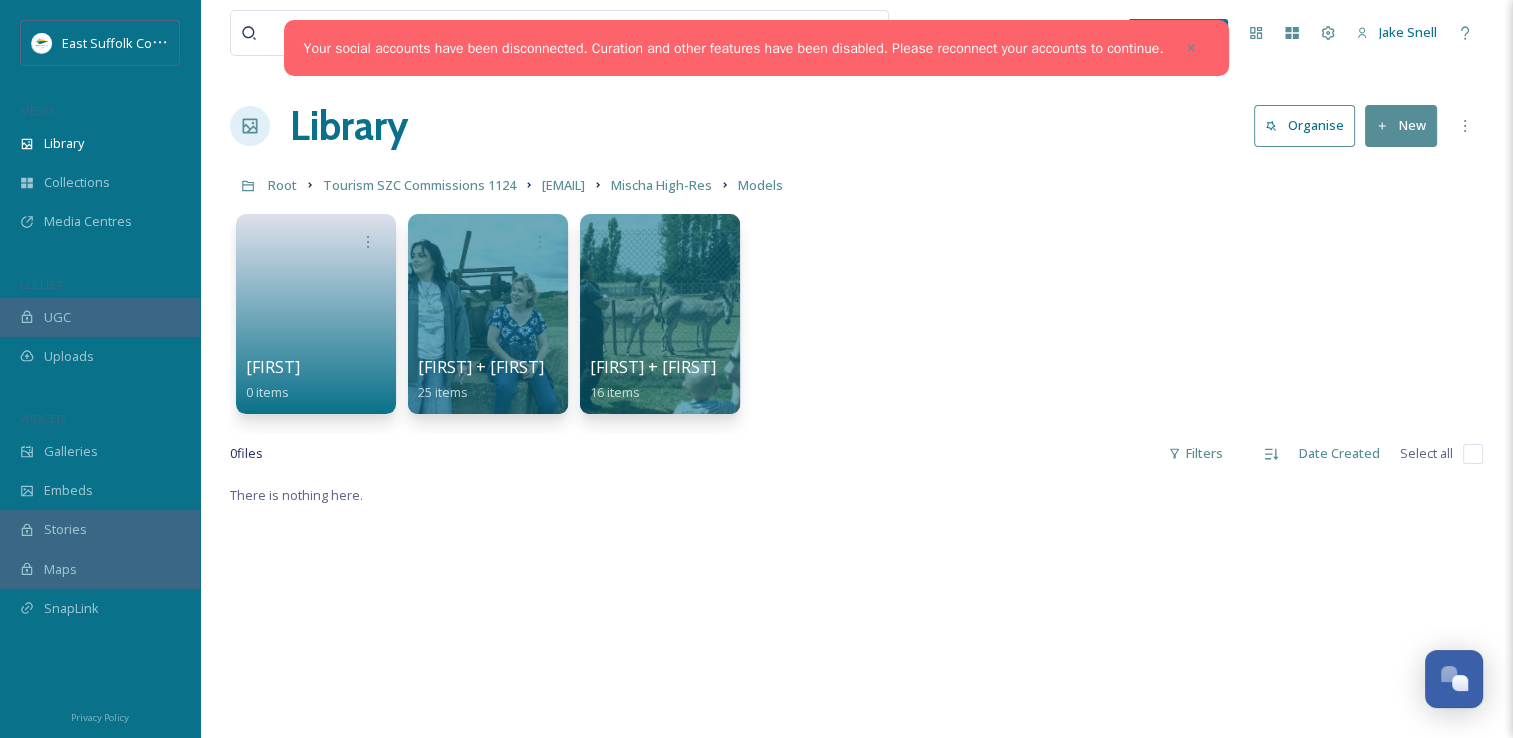 click on "Root Tourism SZC Commissions 1124 [EMAIL] [FIRST]-Res Models" at bounding box center (856, 185) 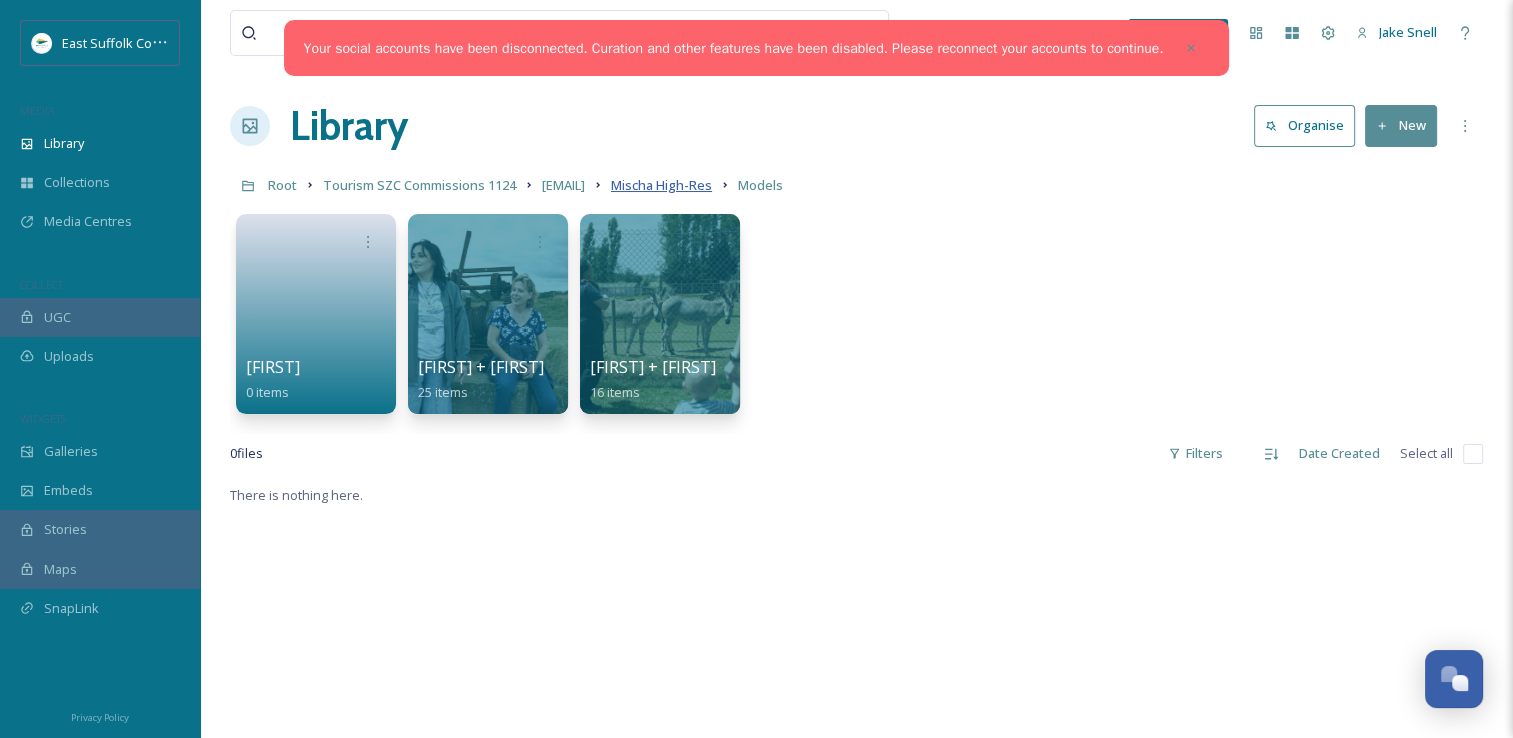 click on "Mischa High-Res" at bounding box center (661, 185) 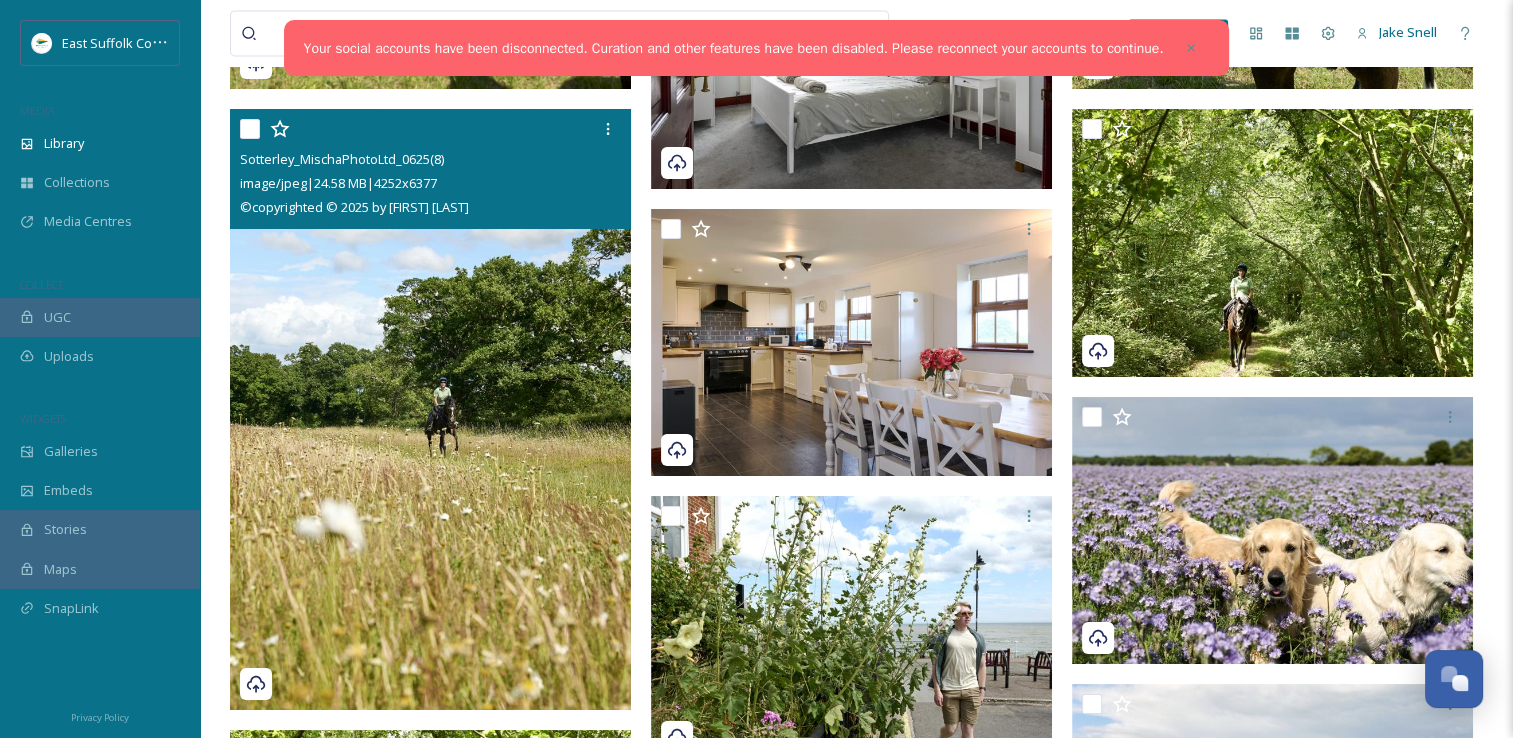 scroll, scrollTop: 18329, scrollLeft: 0, axis: vertical 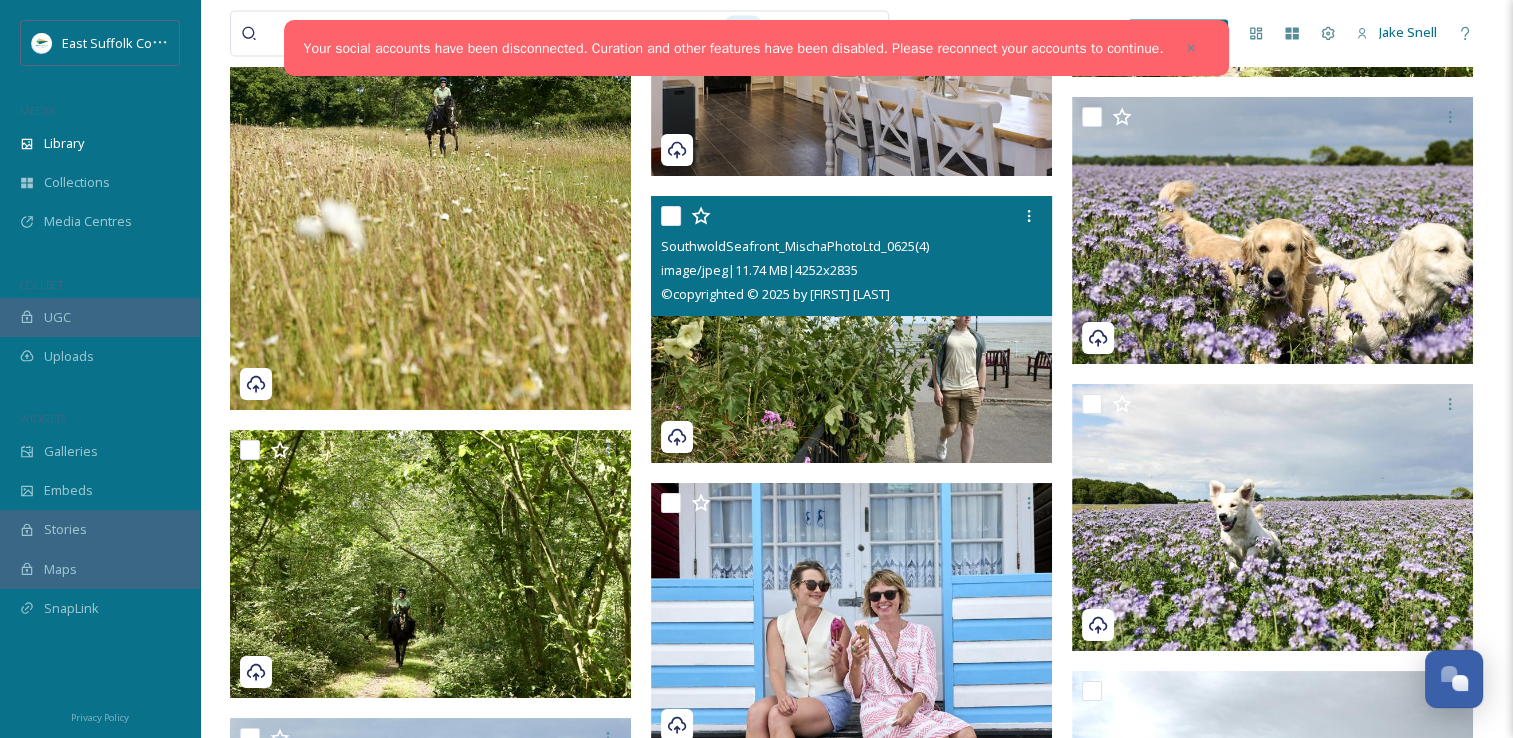 click at bounding box center [851, 330] 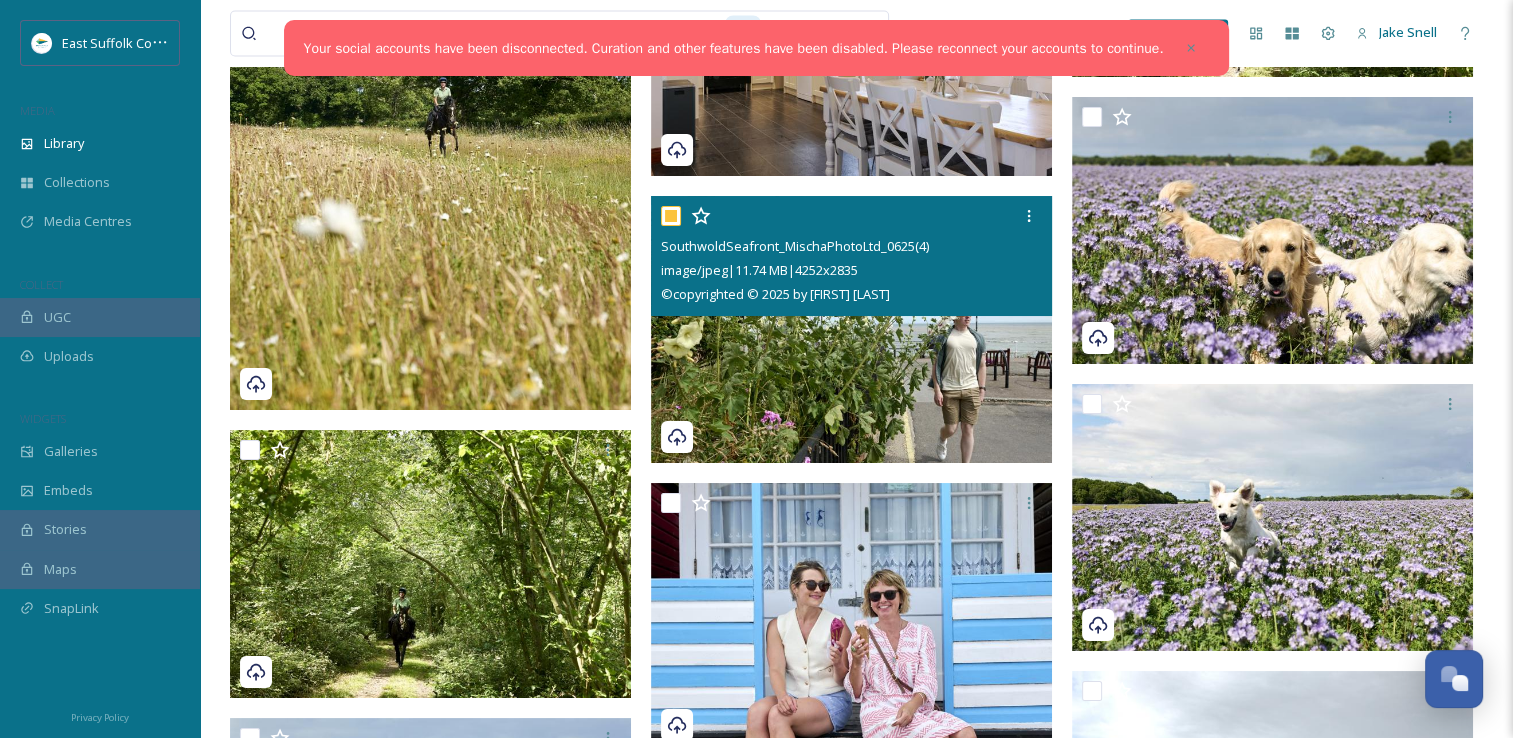 checkbox on "true" 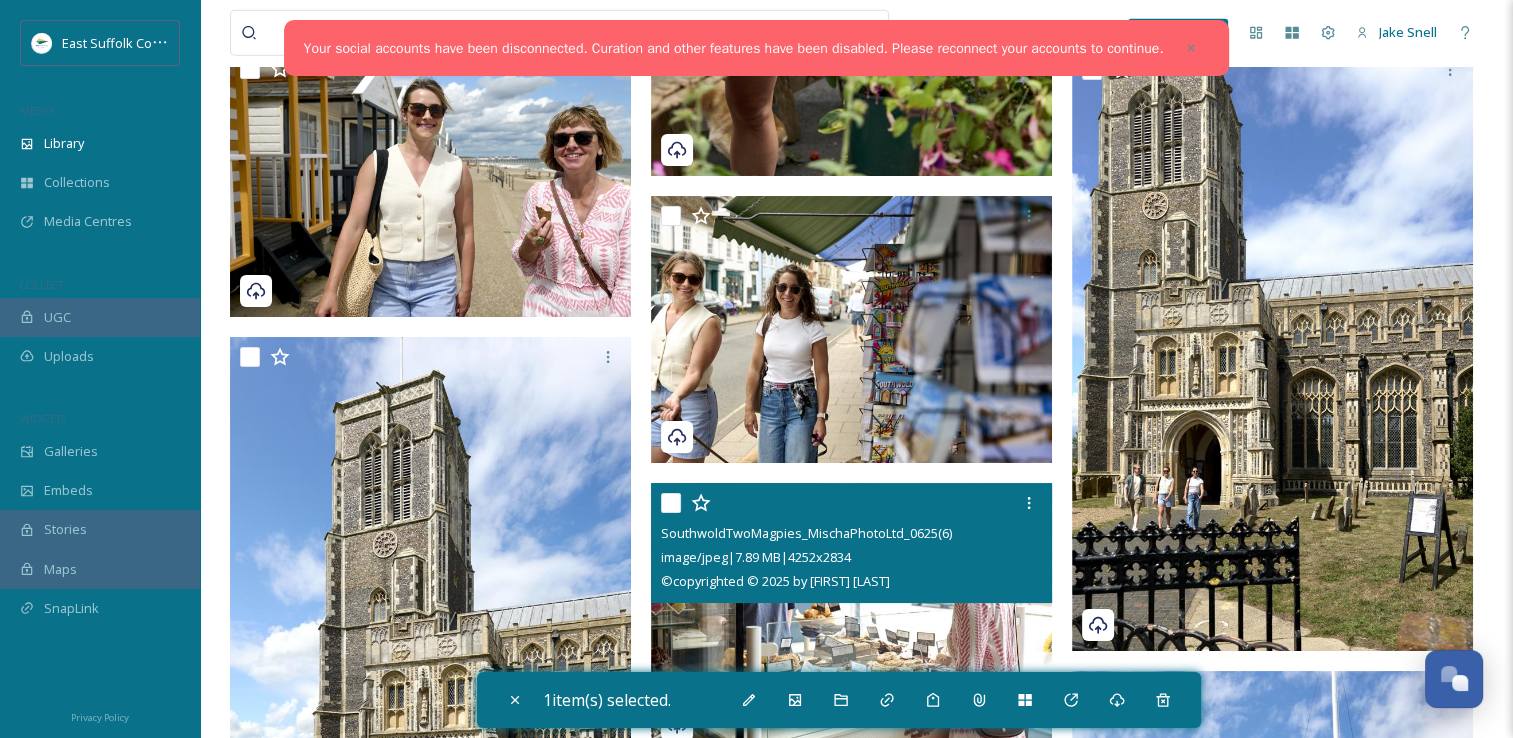 scroll, scrollTop: 20629, scrollLeft: 0, axis: vertical 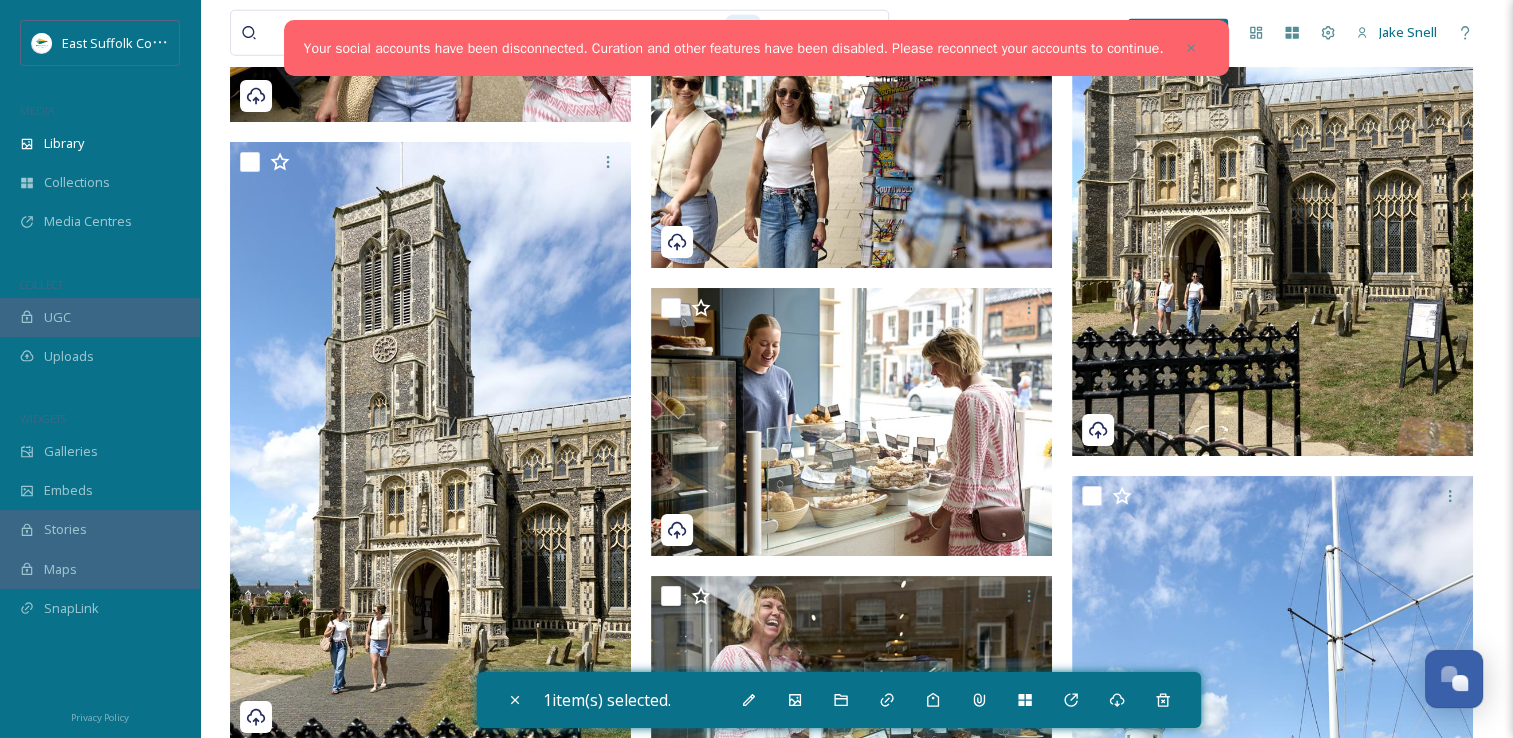 click at bounding box center [1272, 156] 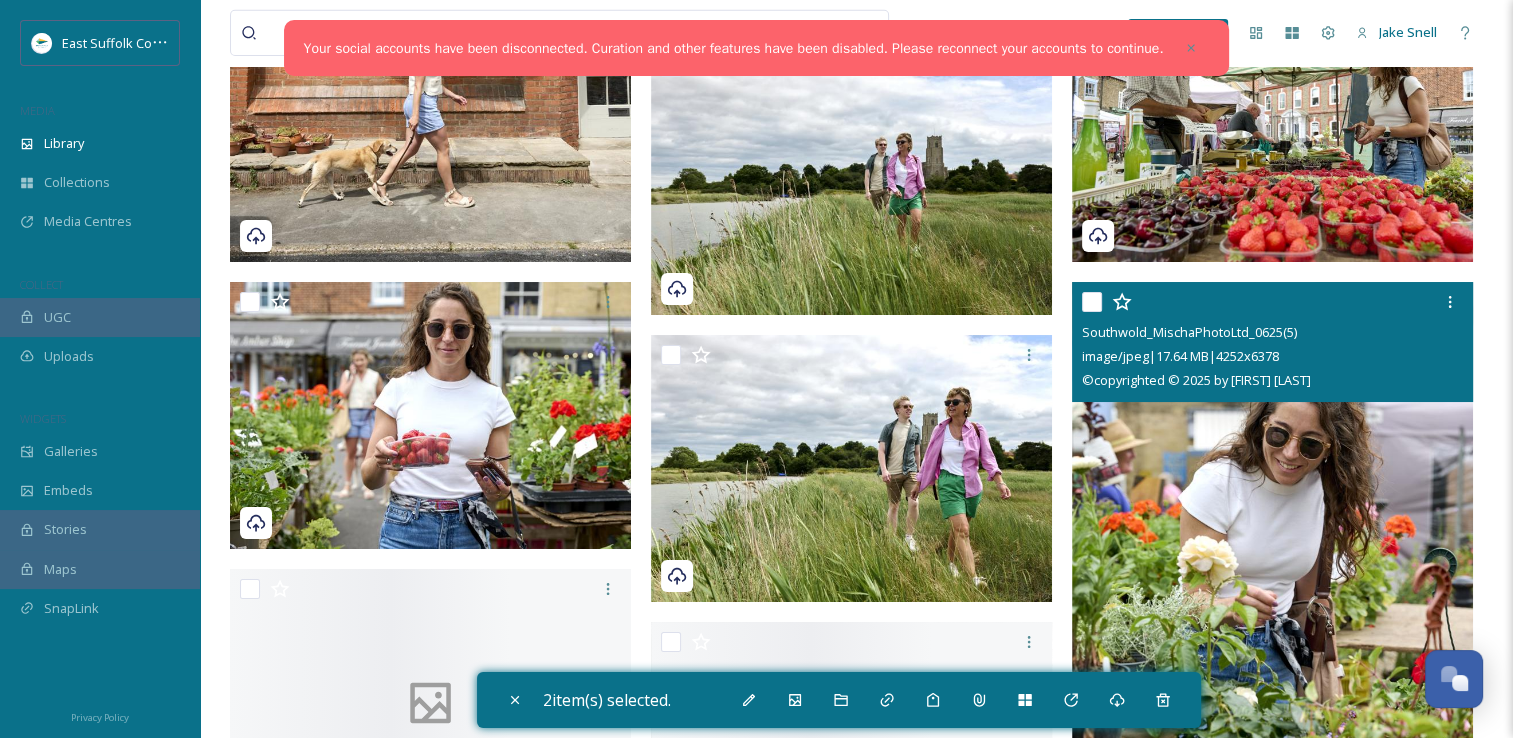 scroll, scrollTop: 21729, scrollLeft: 0, axis: vertical 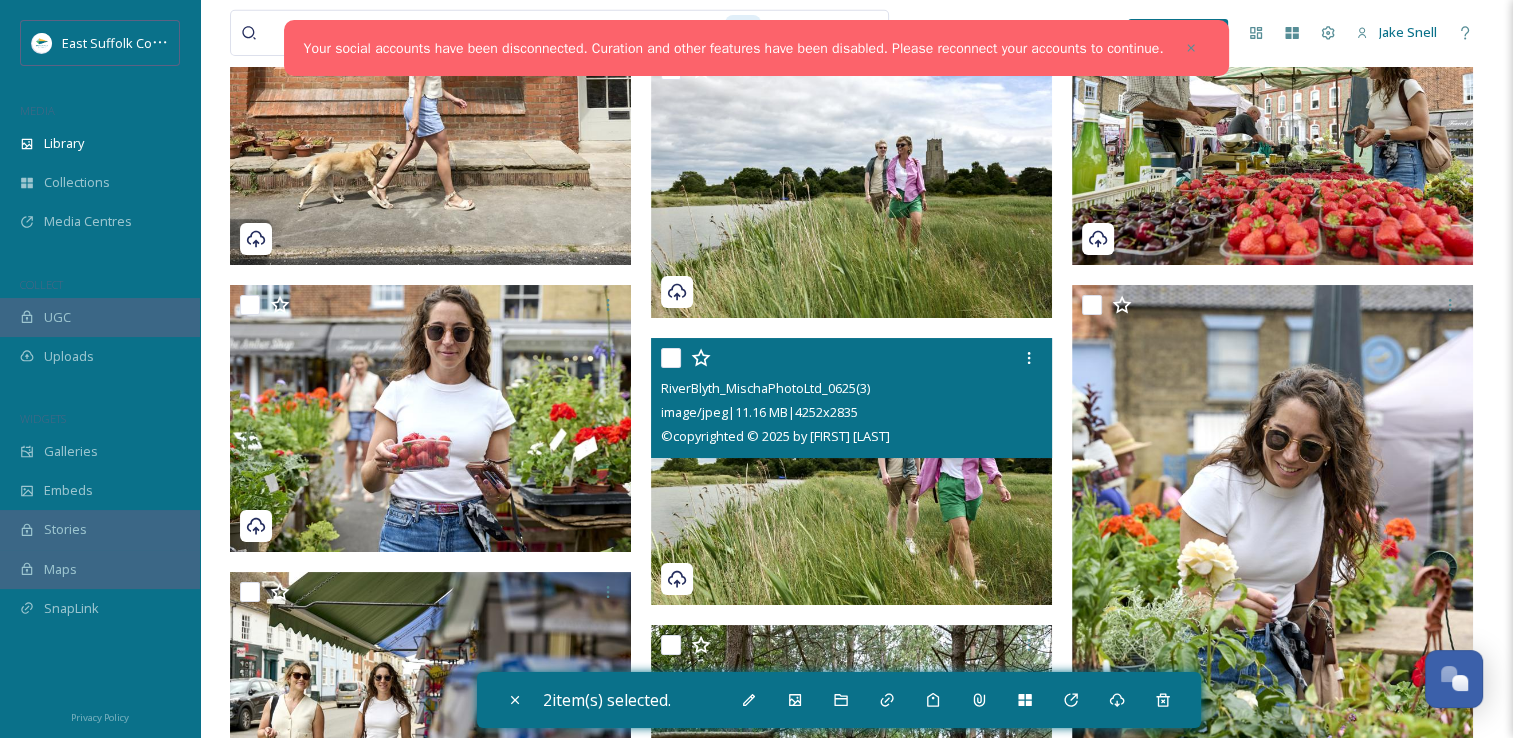 click at bounding box center (851, 472) 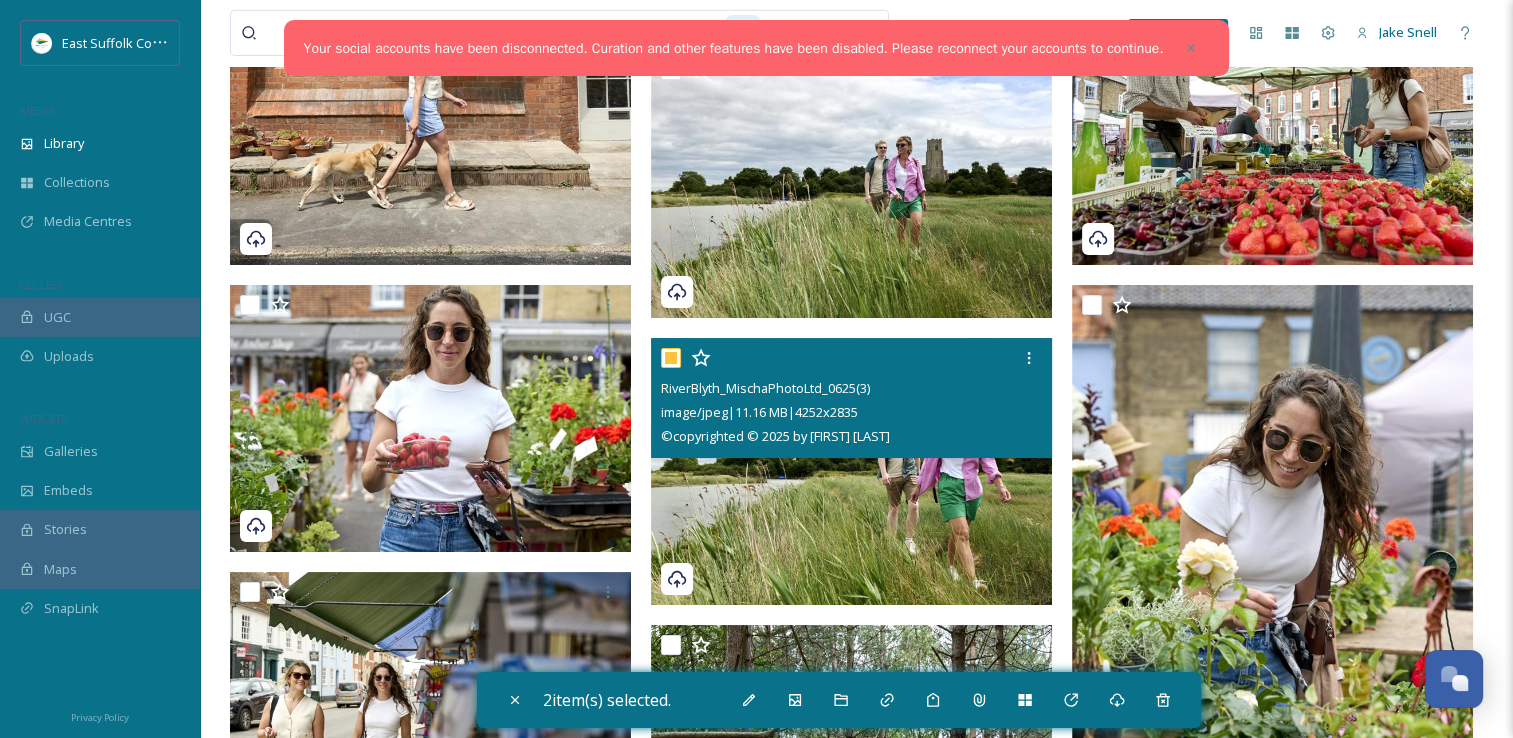 checkbox on "true" 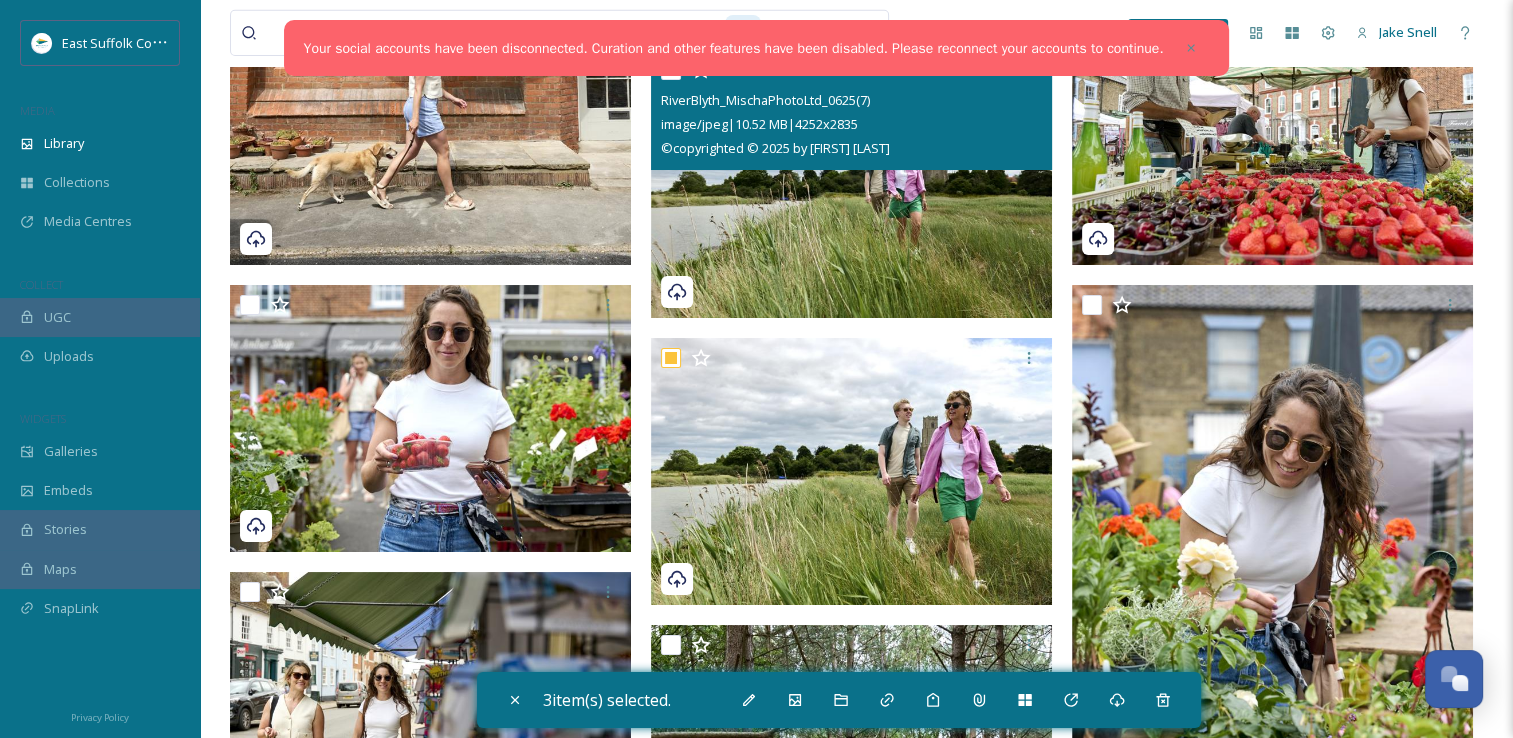 click at bounding box center (851, 184) 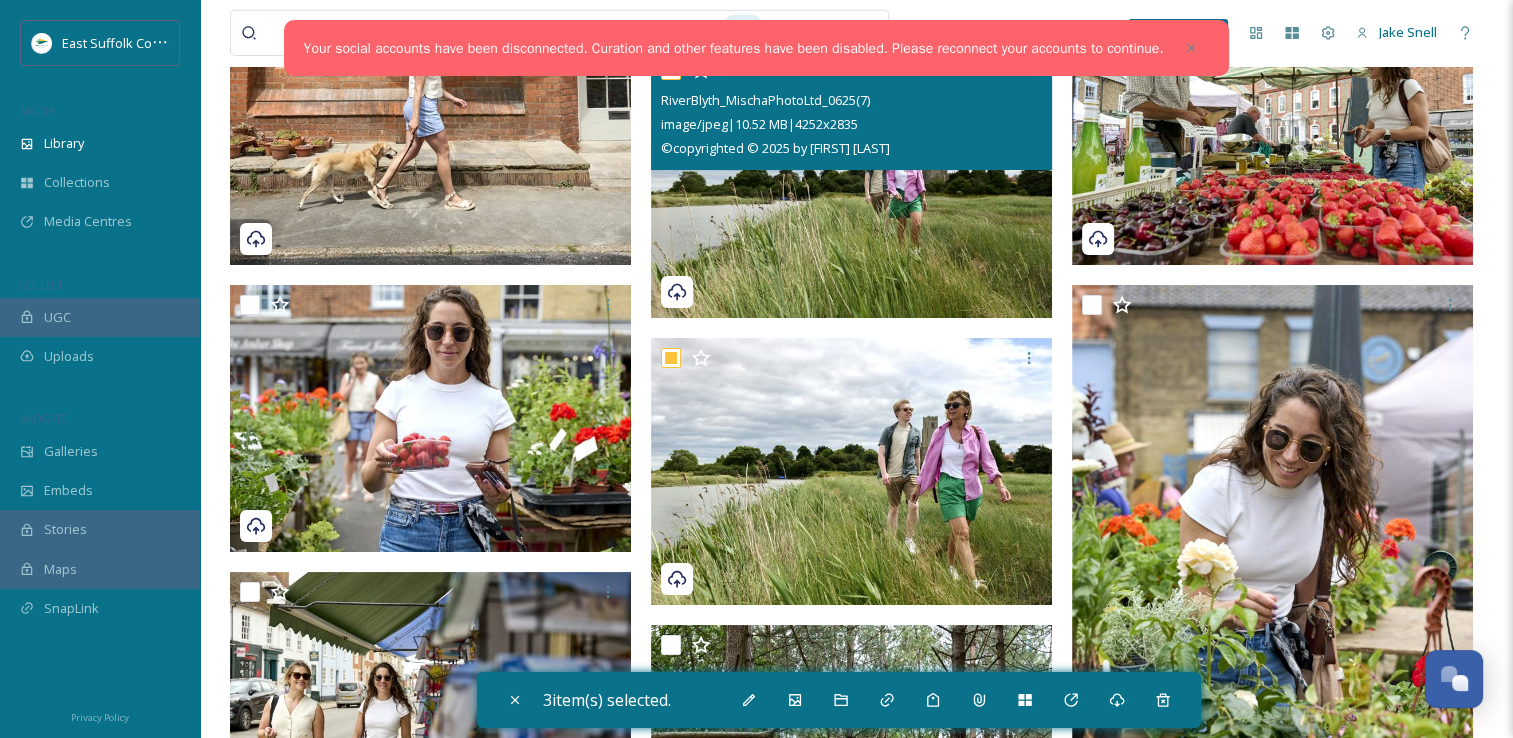 checkbox on "true" 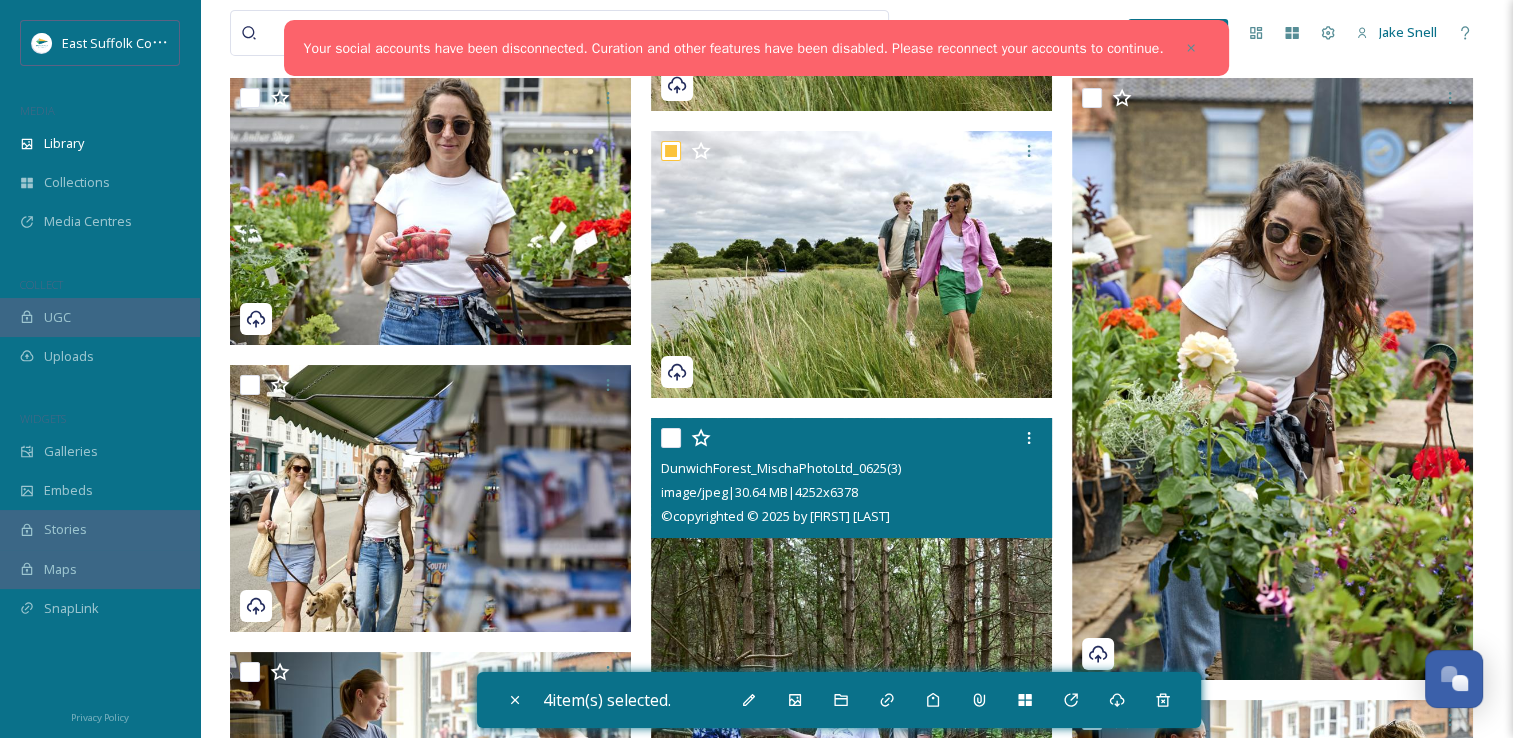 scroll, scrollTop: 22229, scrollLeft: 0, axis: vertical 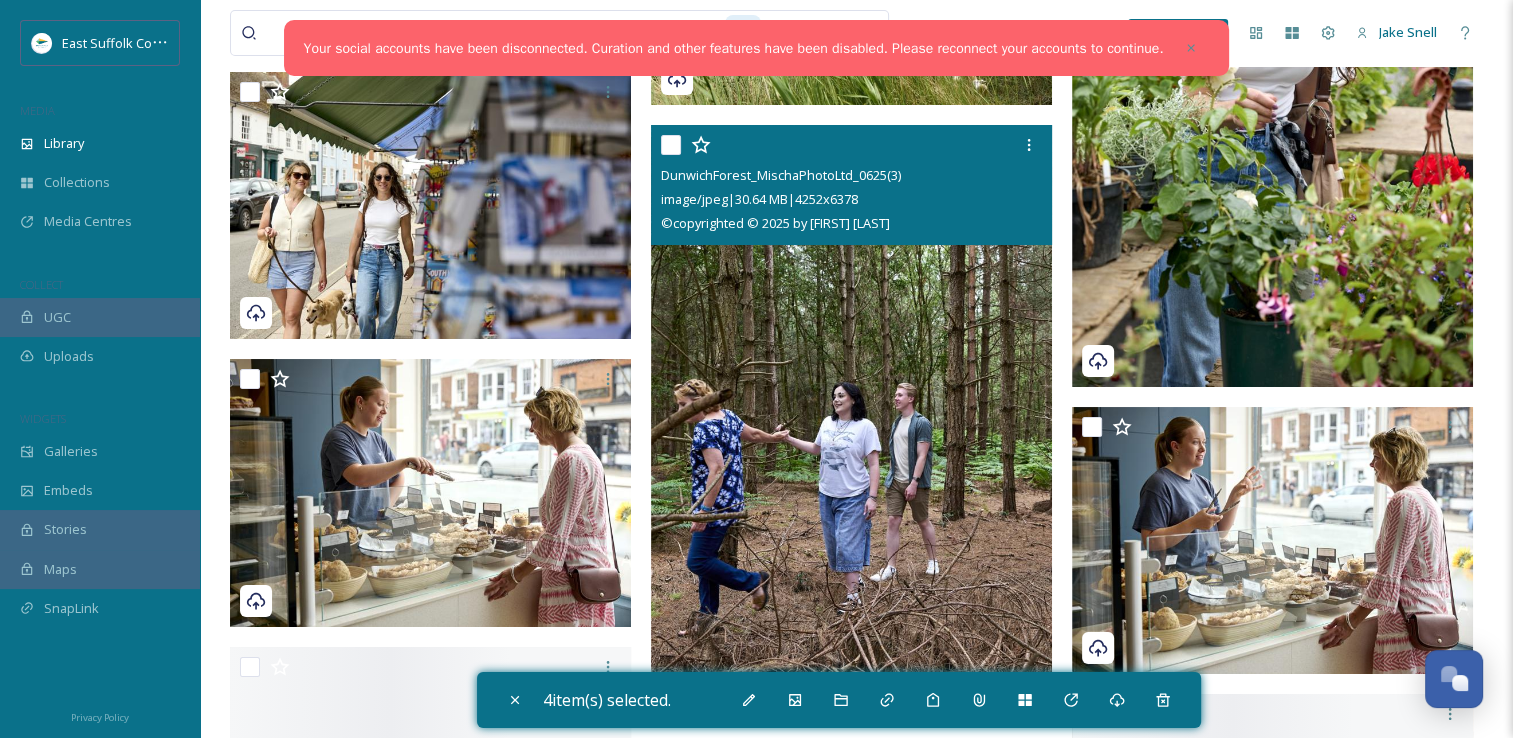 click at bounding box center (851, 426) 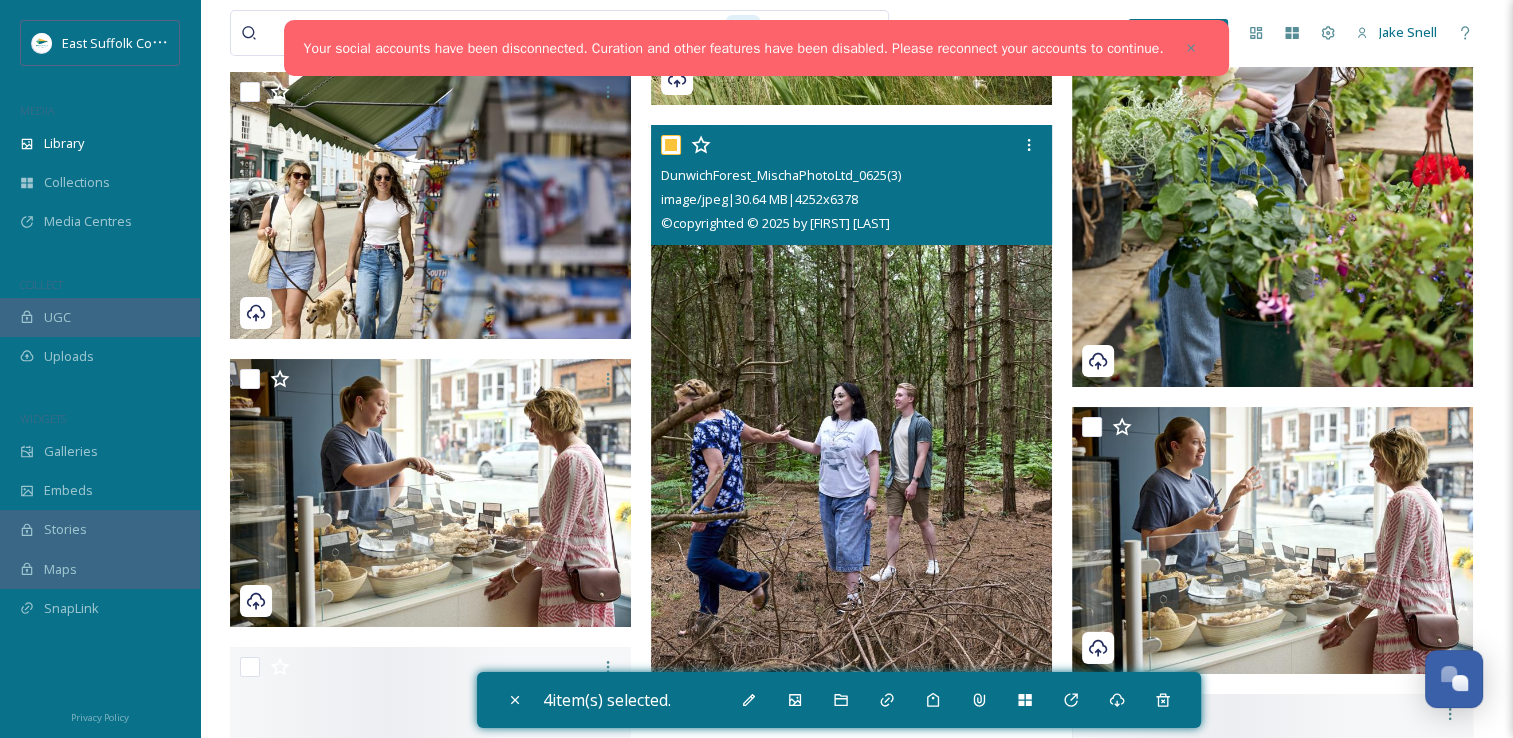 checkbox on "true" 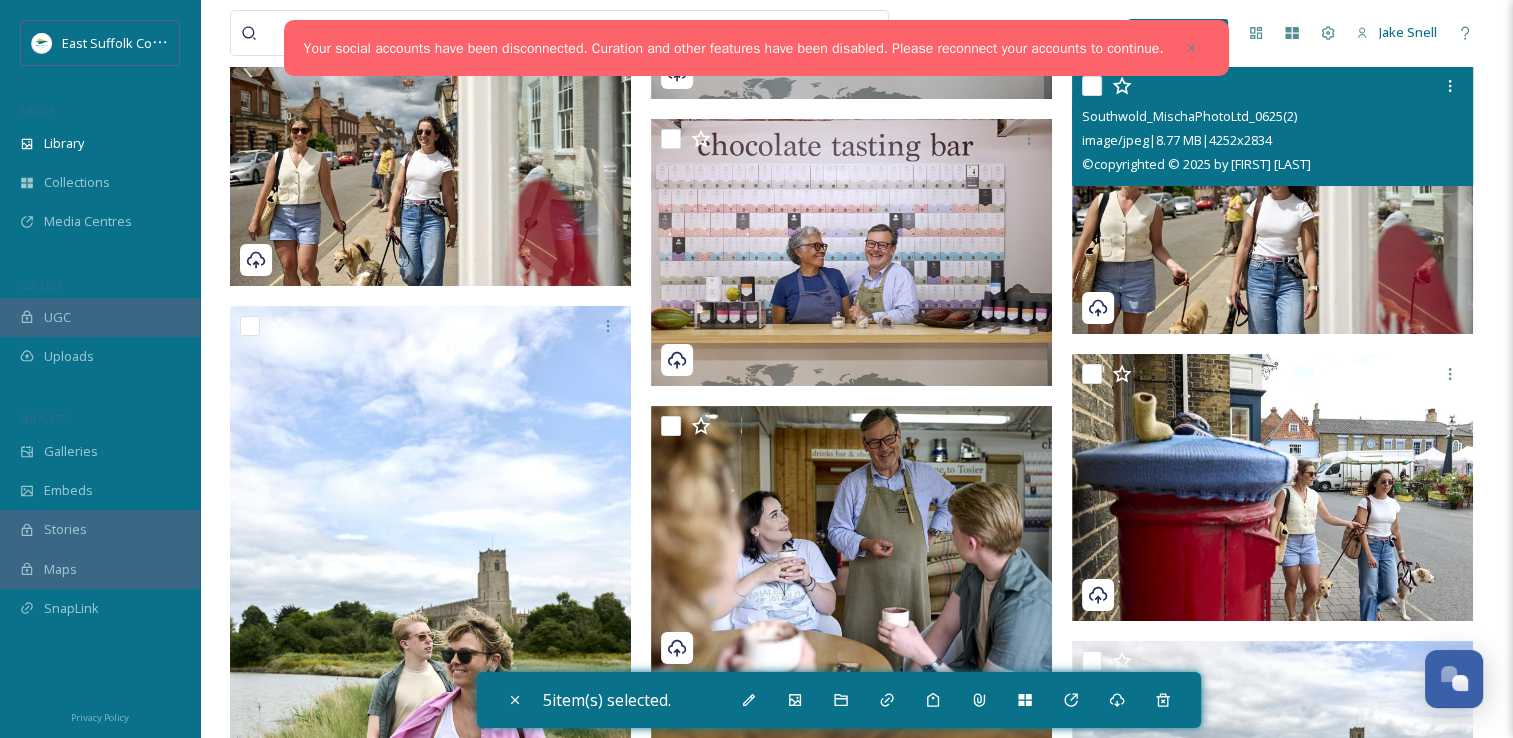 scroll, scrollTop: 23229, scrollLeft: 0, axis: vertical 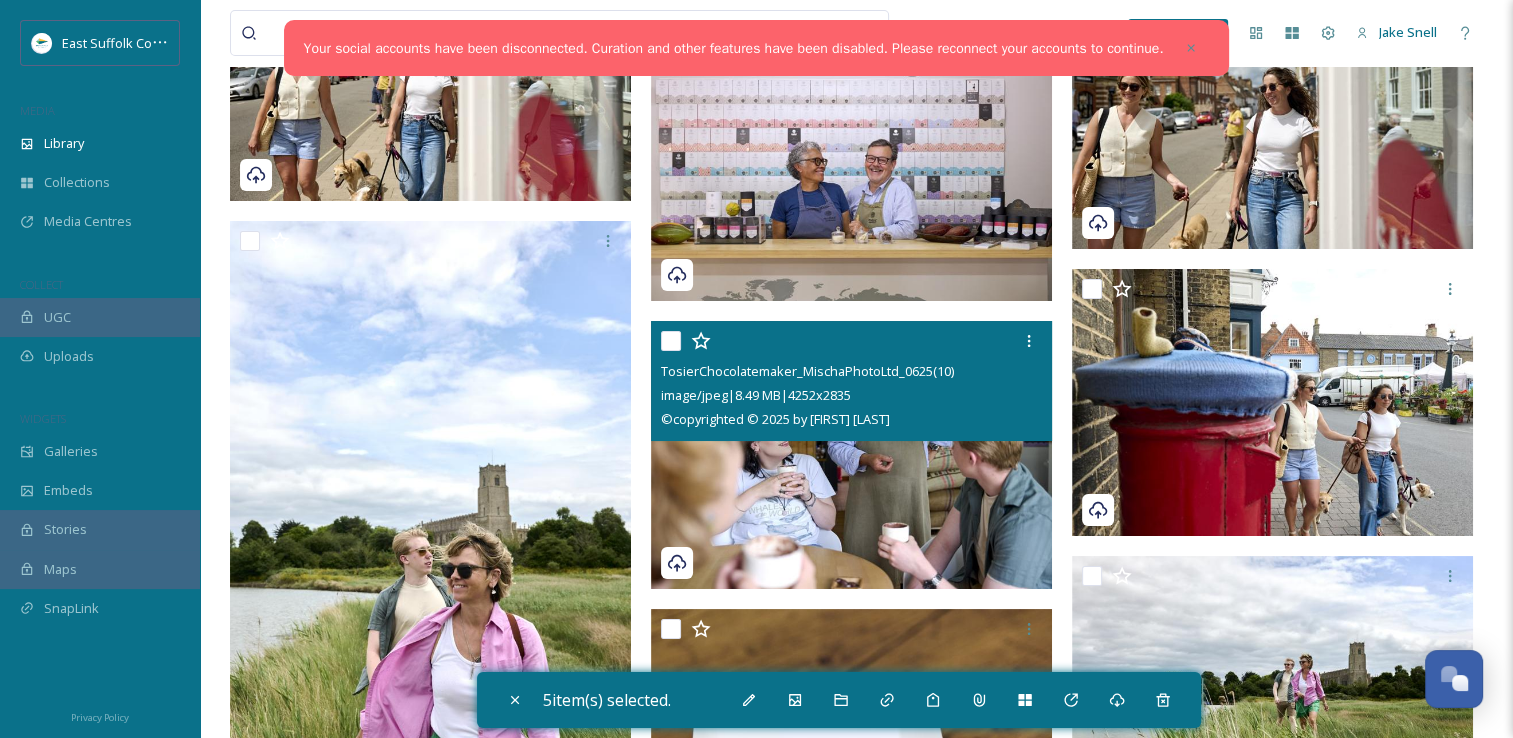 click at bounding box center [851, 455] 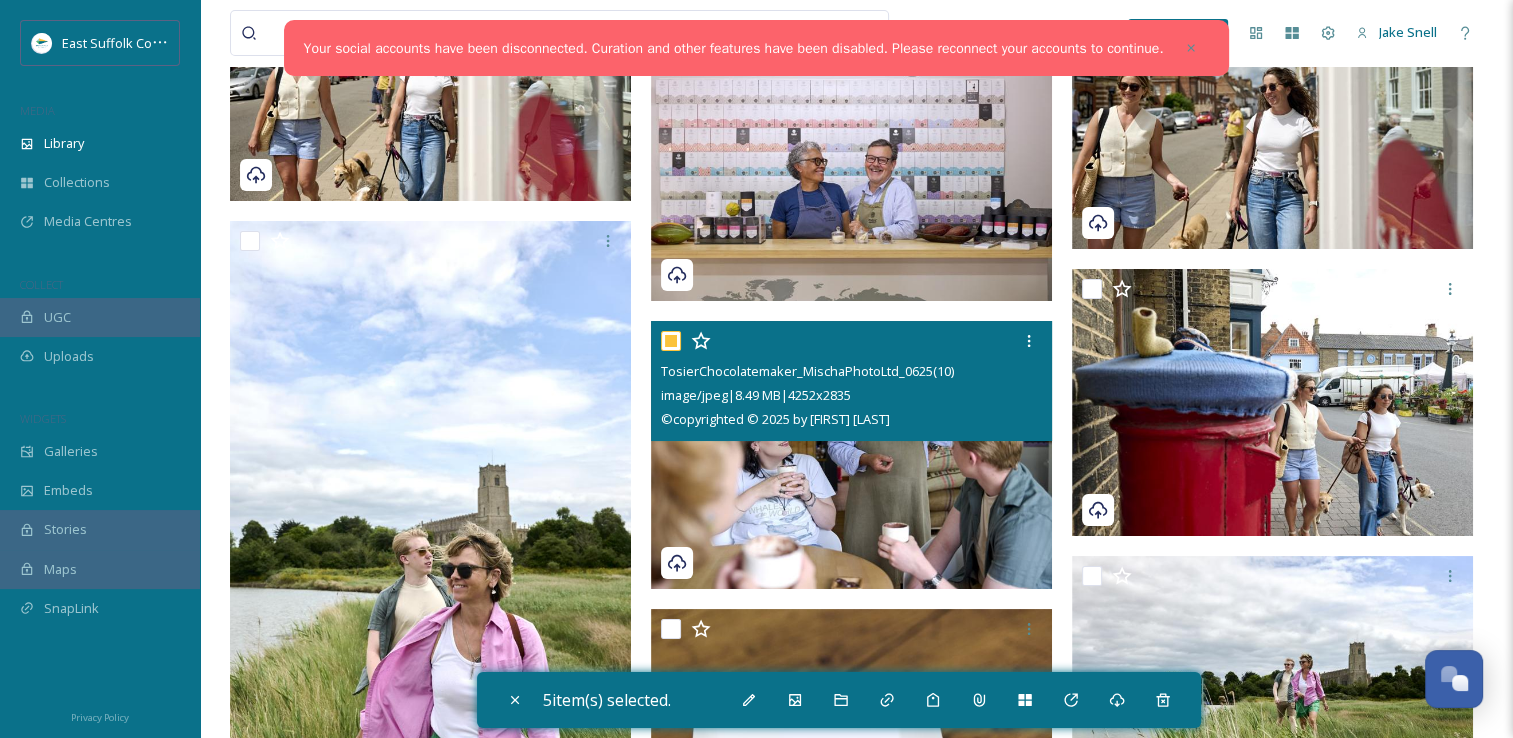 checkbox on "true" 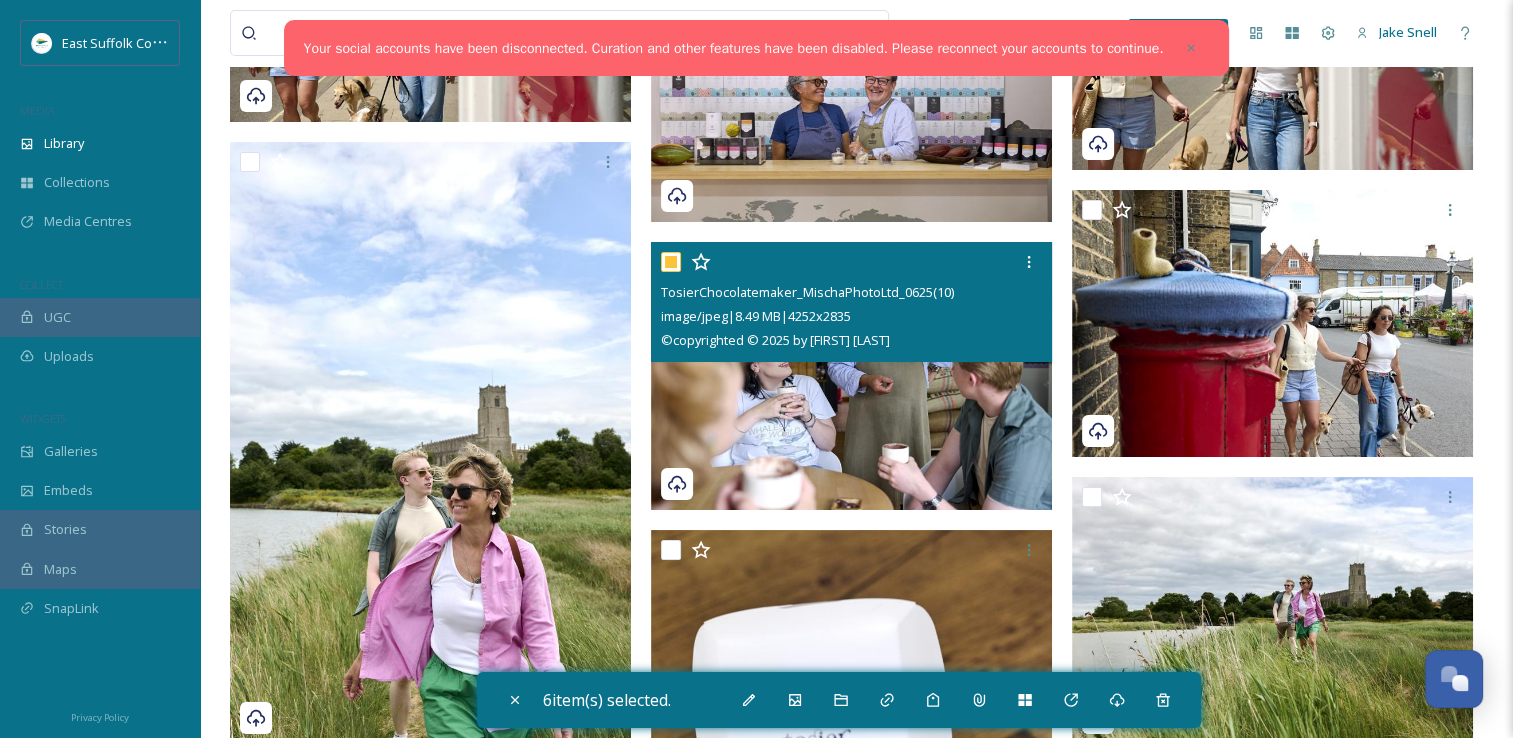 scroll, scrollTop: 23429, scrollLeft: 0, axis: vertical 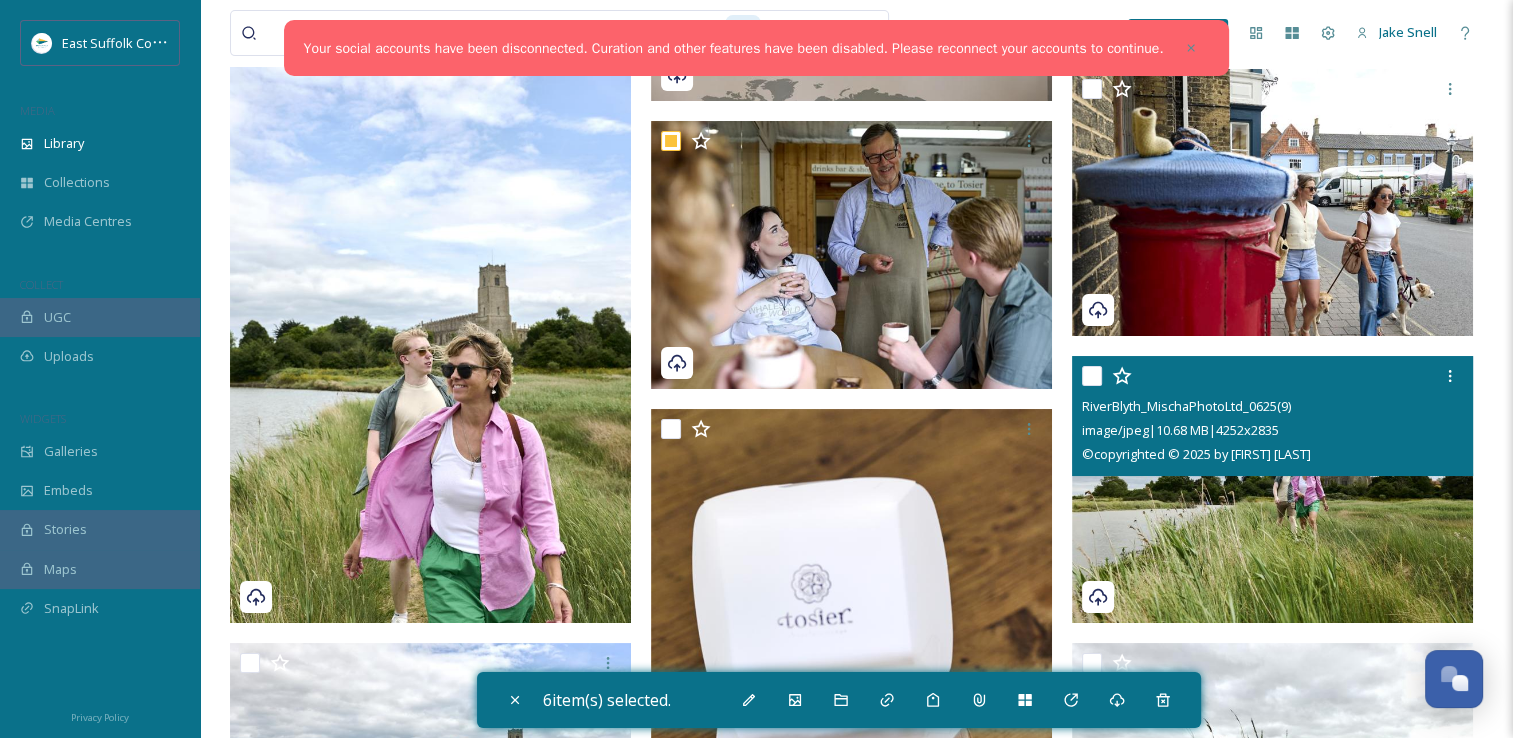 click at bounding box center [1272, 490] 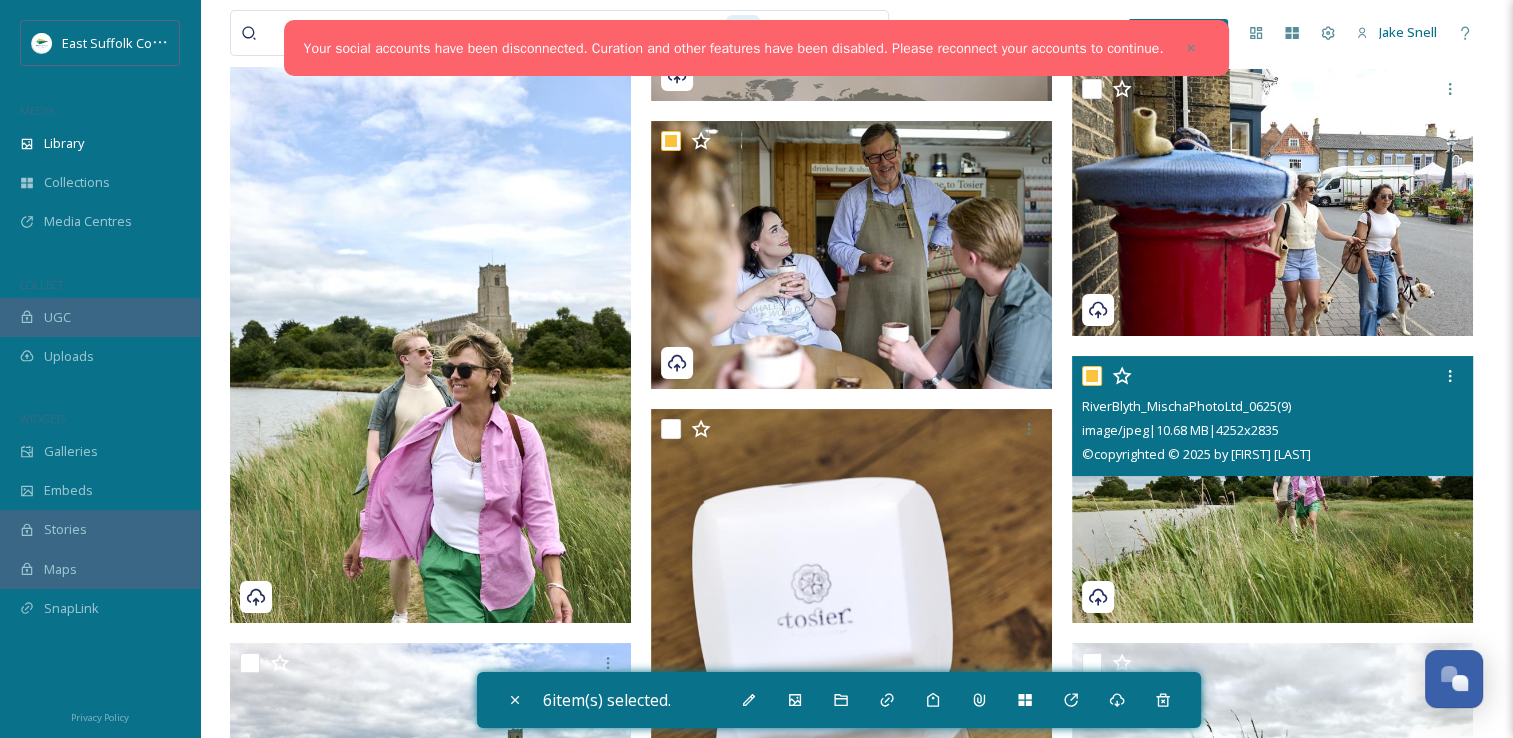 checkbox on "true" 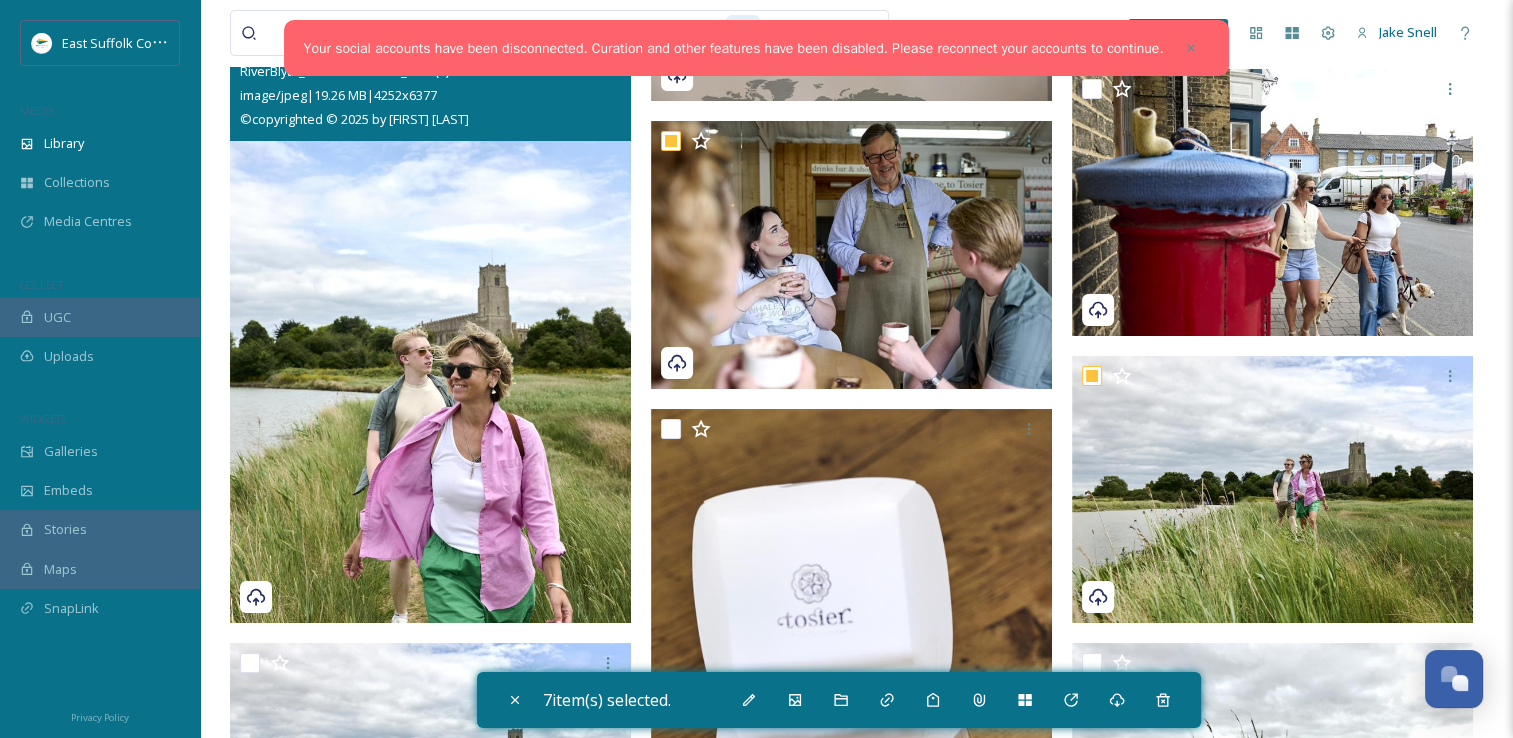 click at bounding box center (430, 322) 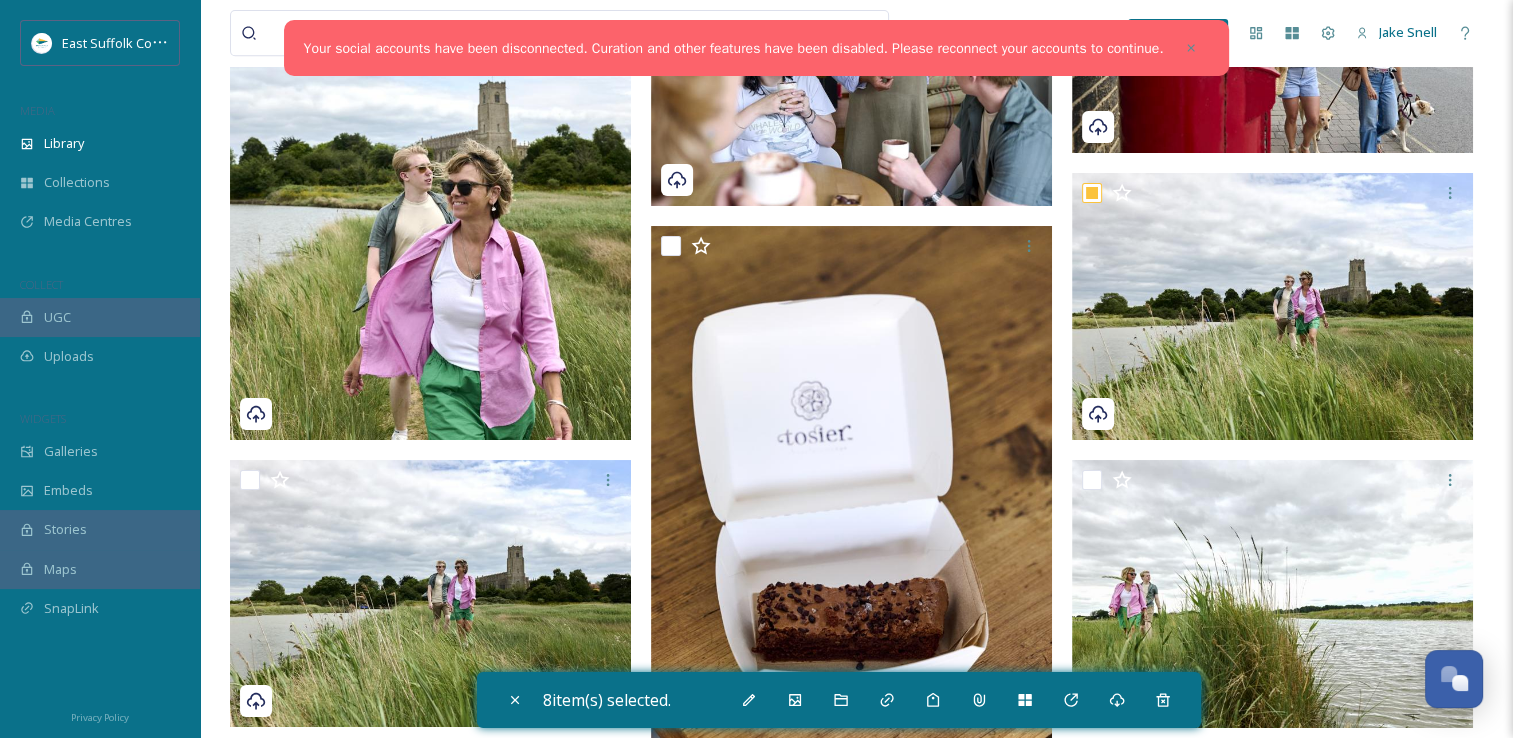 scroll, scrollTop: 23729, scrollLeft: 0, axis: vertical 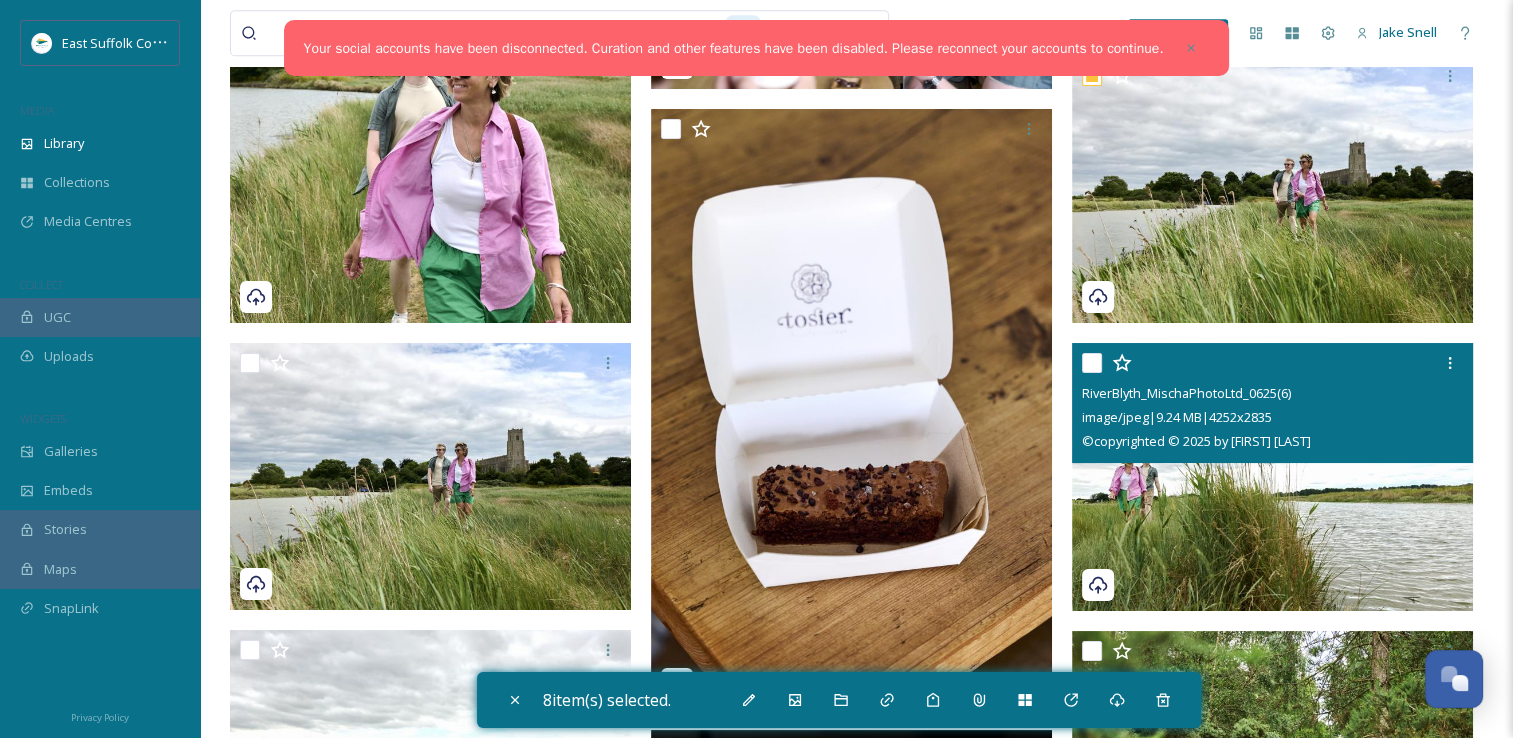 click at bounding box center (1272, 477) 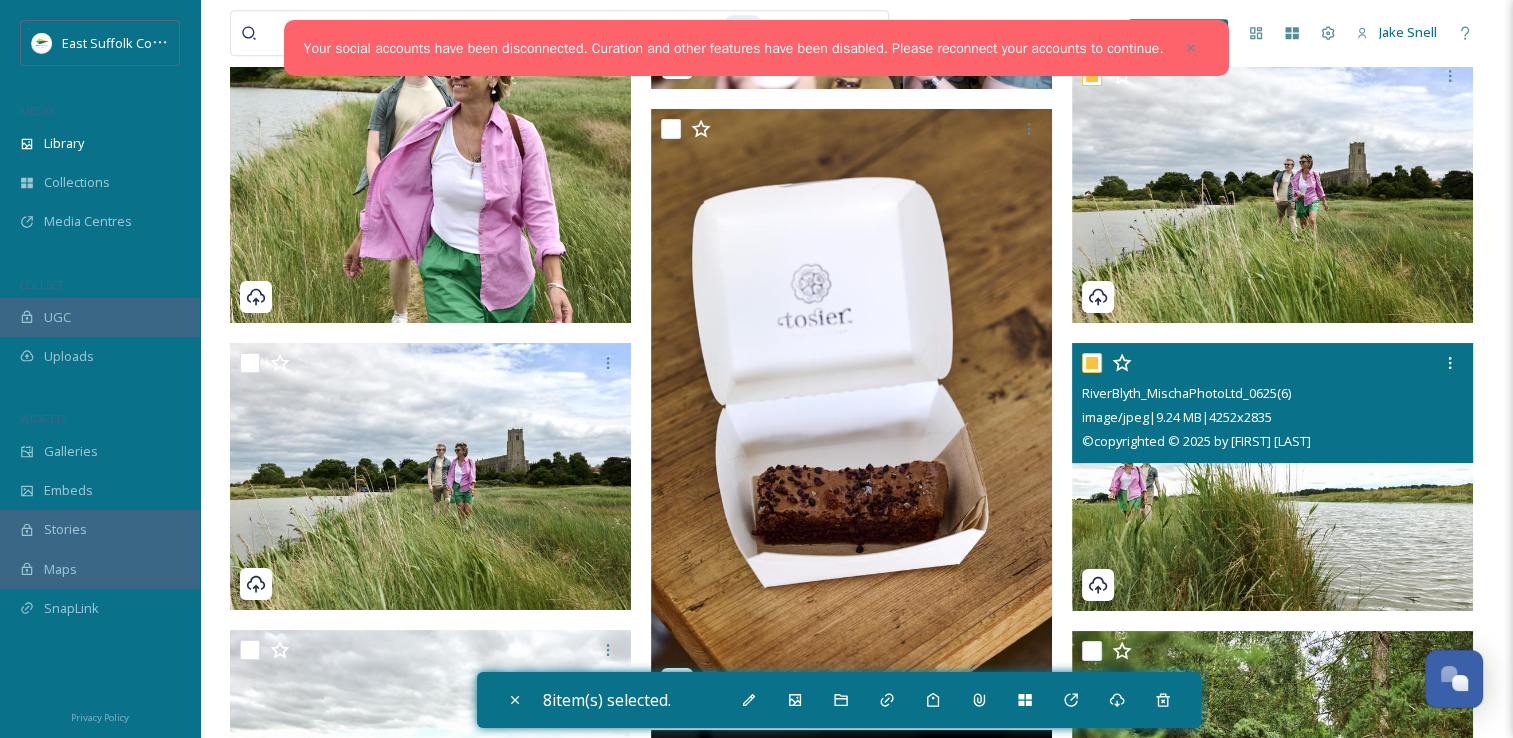 checkbox on "true" 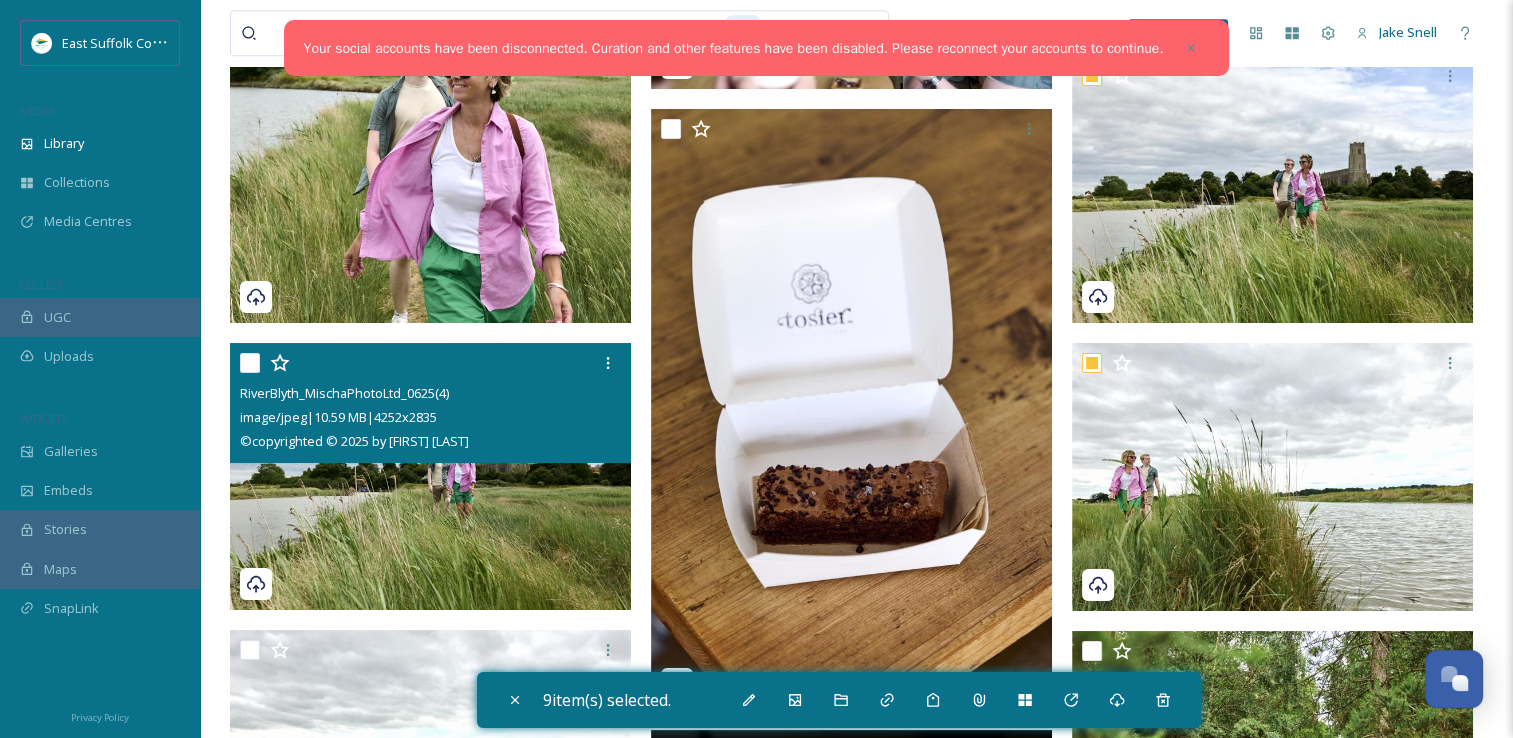 click at bounding box center (430, 477) 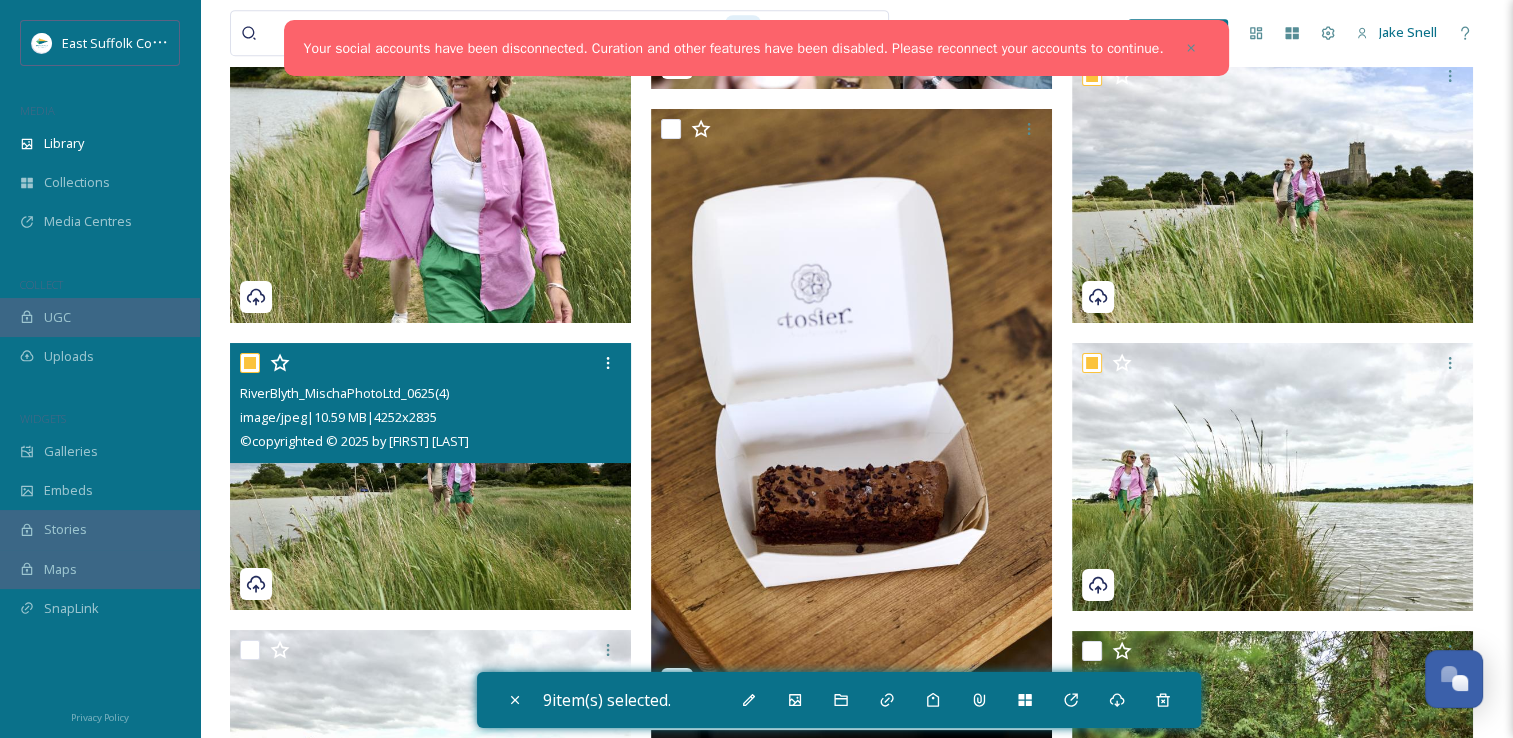checkbox on "true" 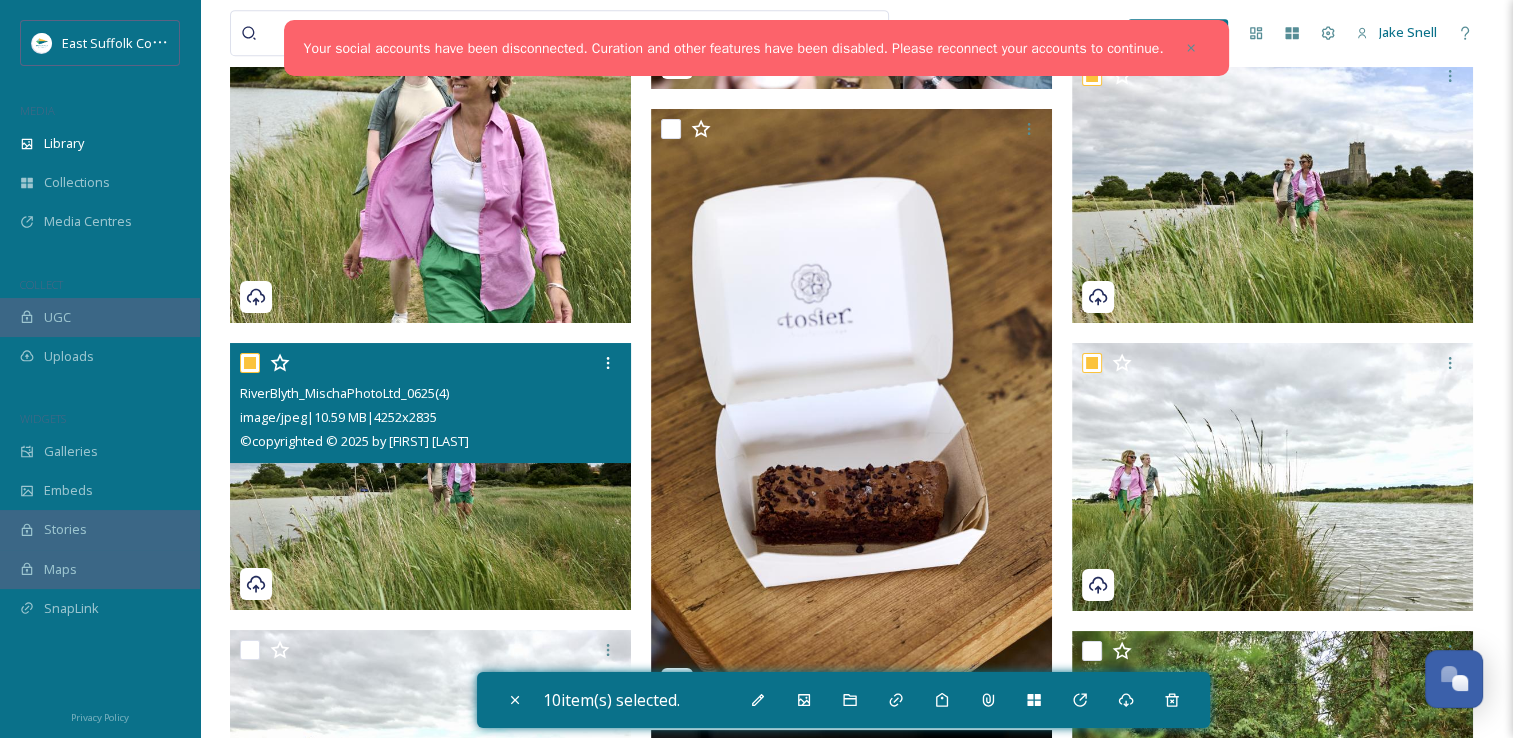 scroll, scrollTop: 24029, scrollLeft: 0, axis: vertical 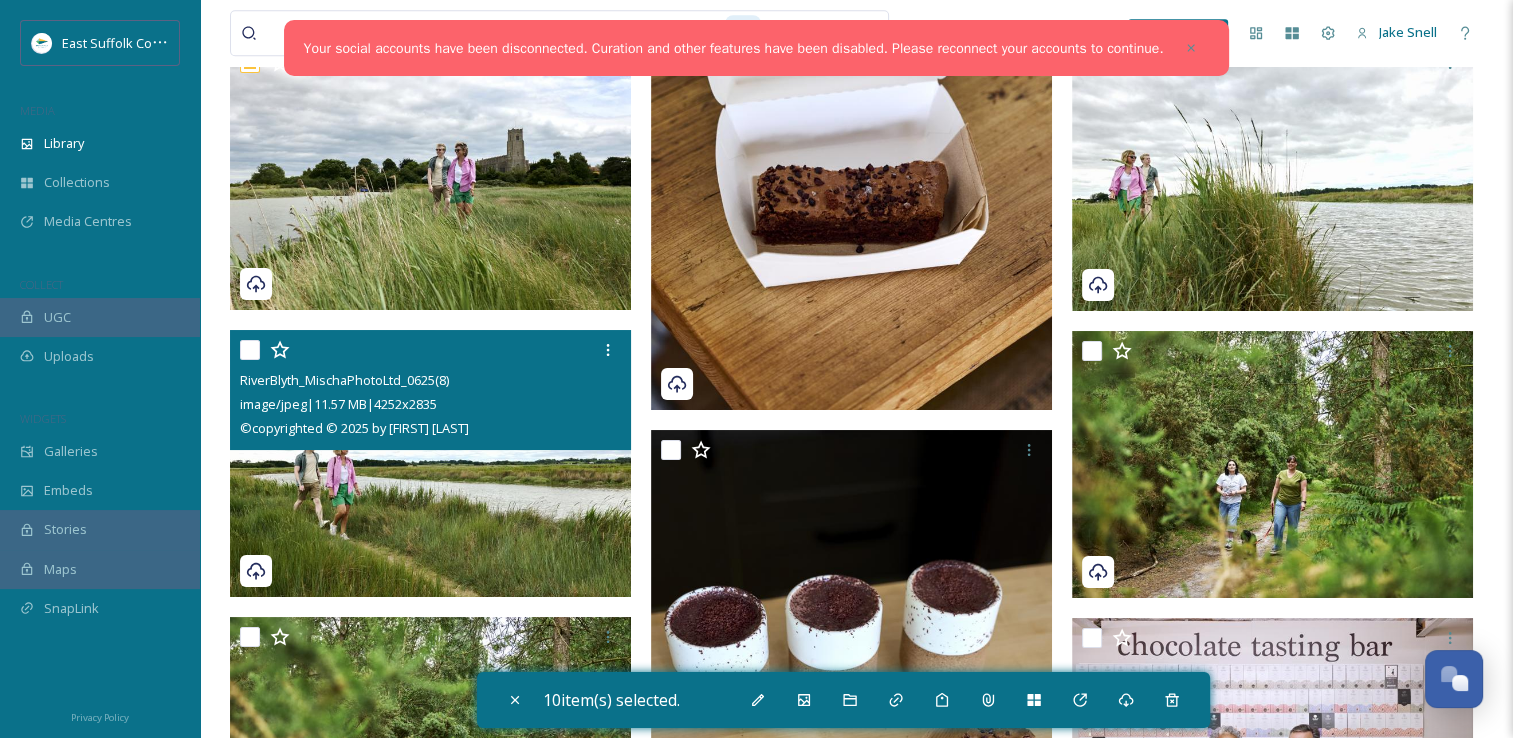 click at bounding box center [430, 464] 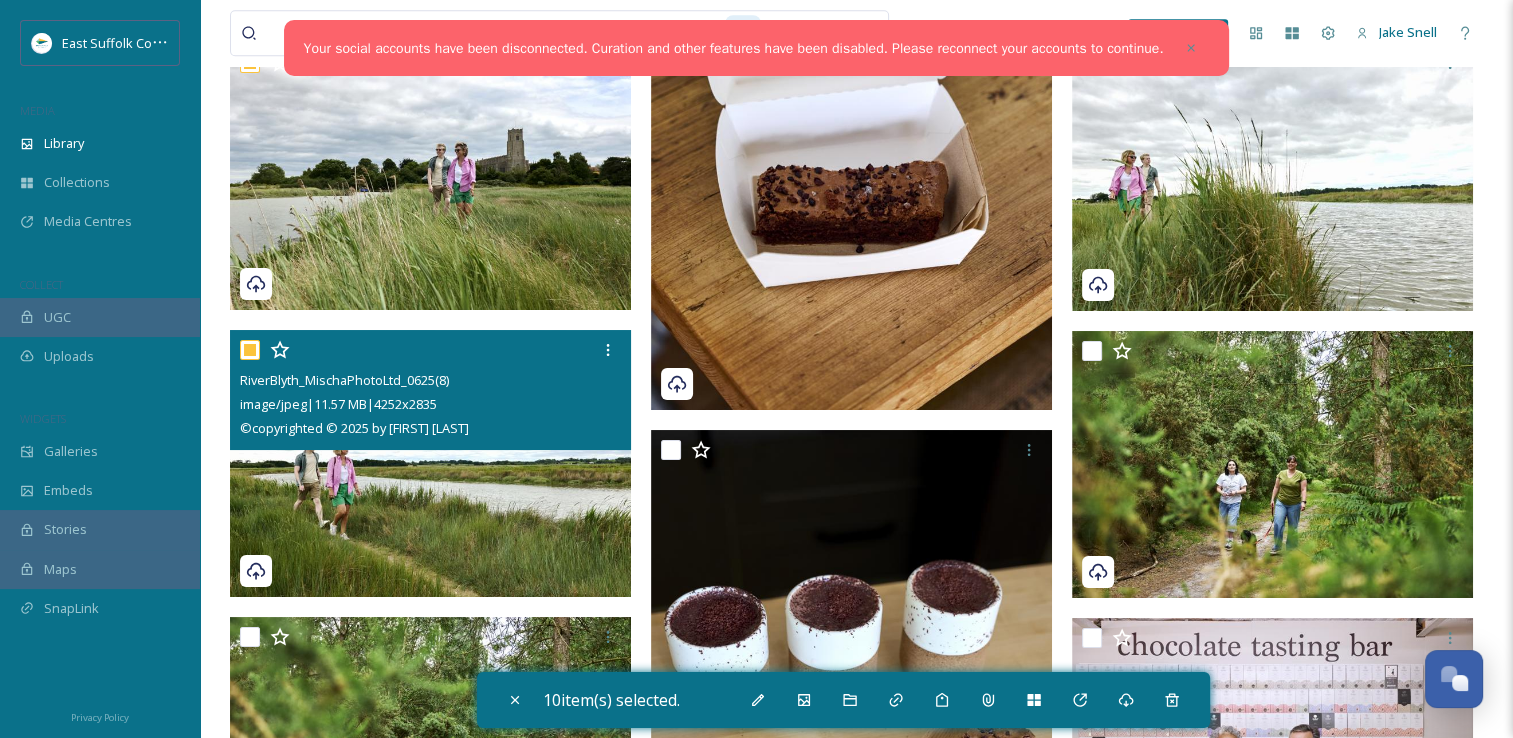 checkbox on "true" 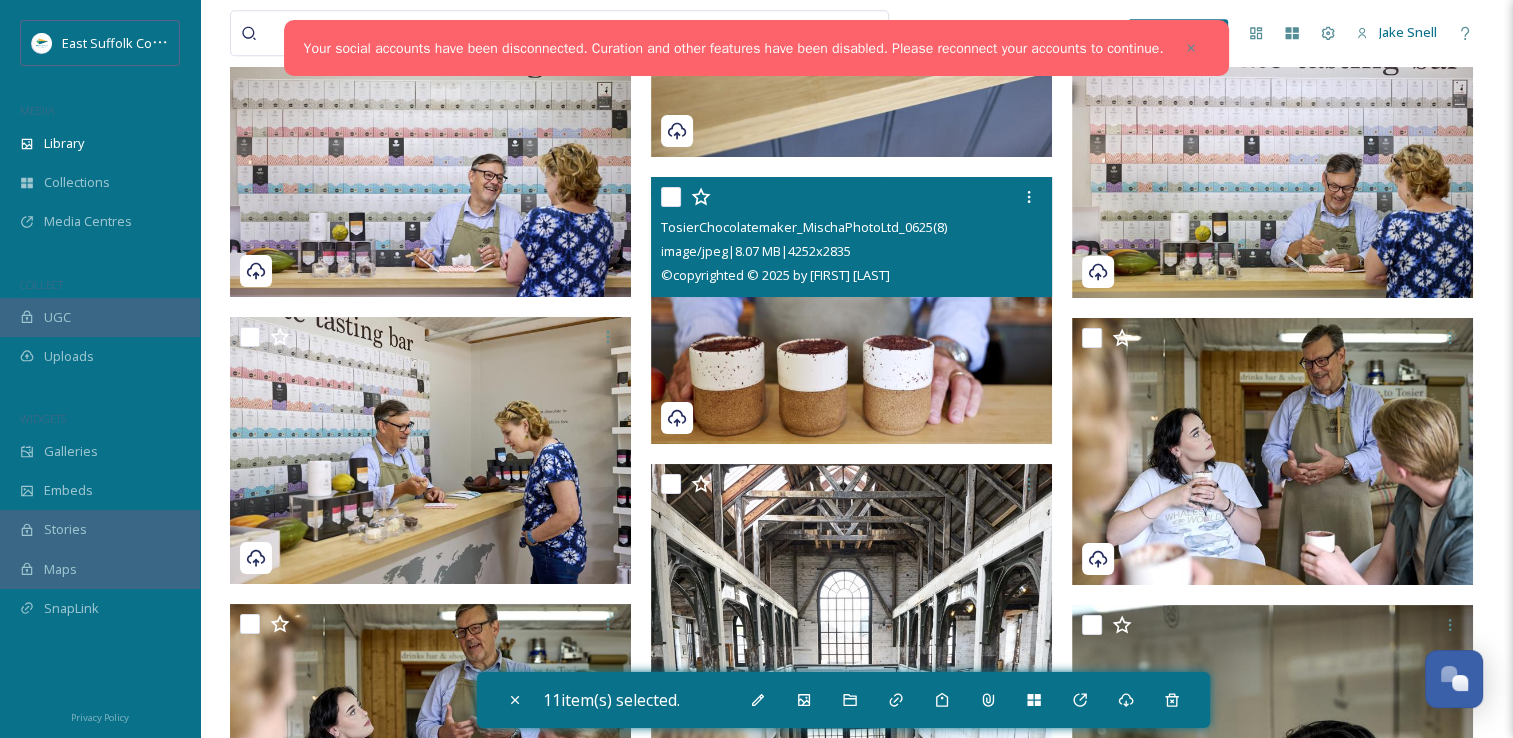 scroll, scrollTop: 25029, scrollLeft: 0, axis: vertical 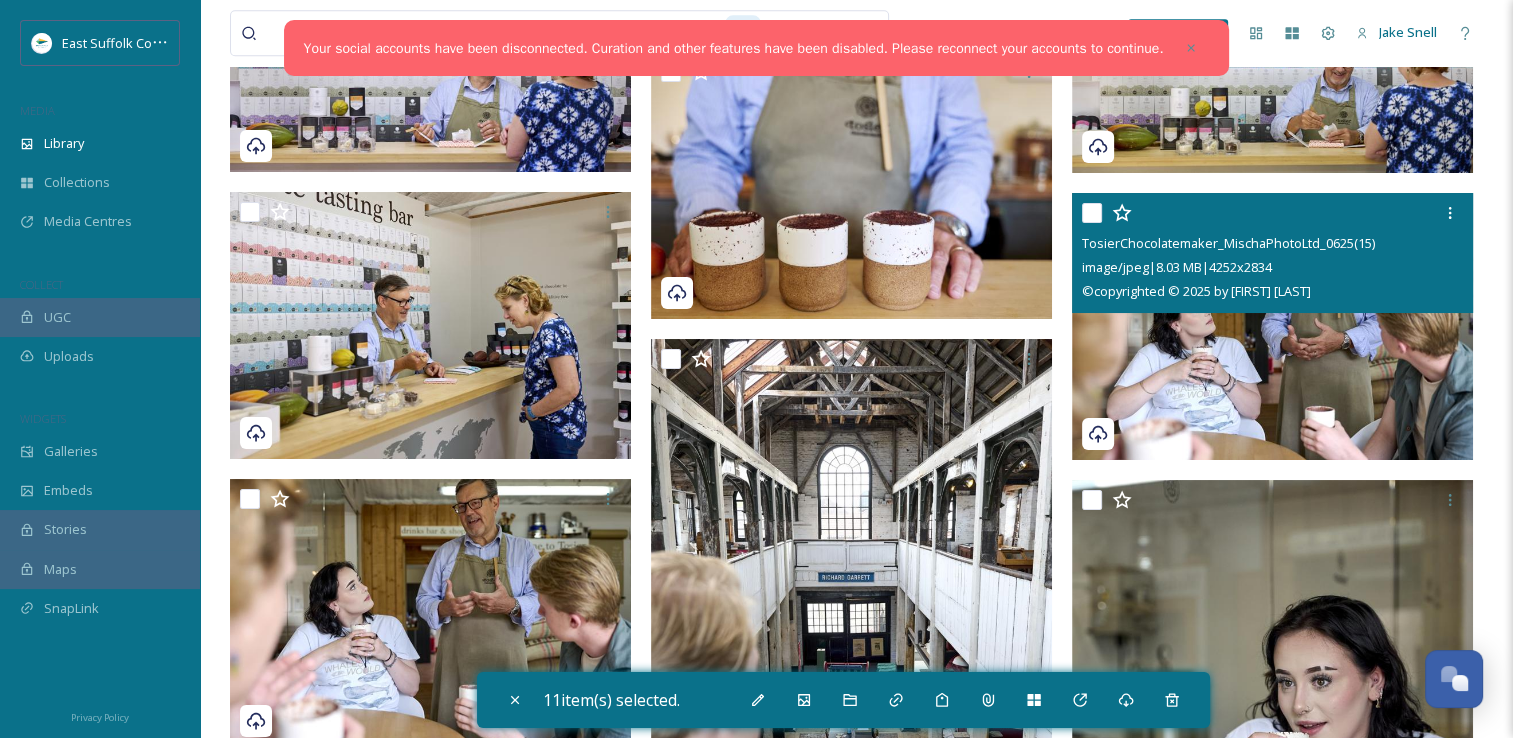 click at bounding box center [1272, 326] 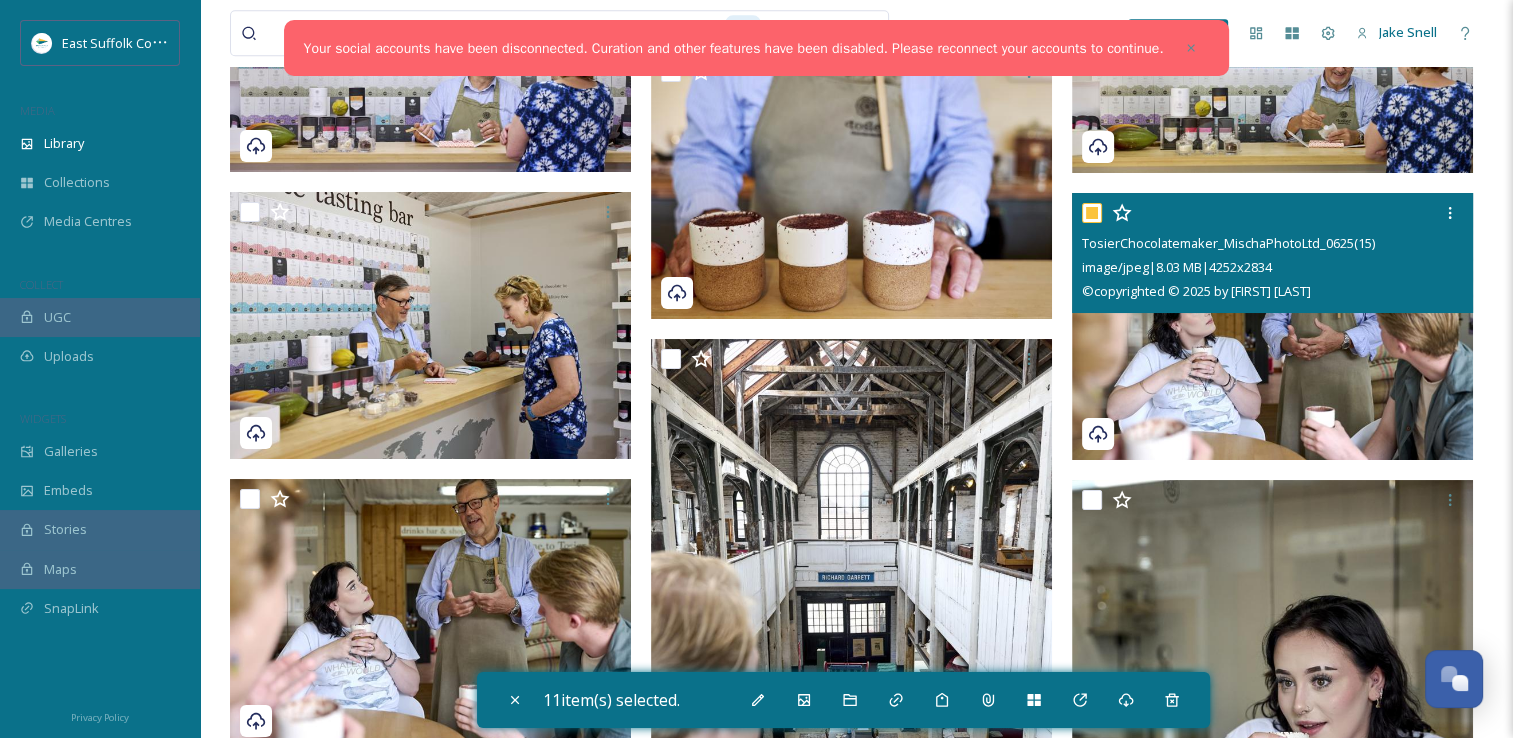 checkbox on "true" 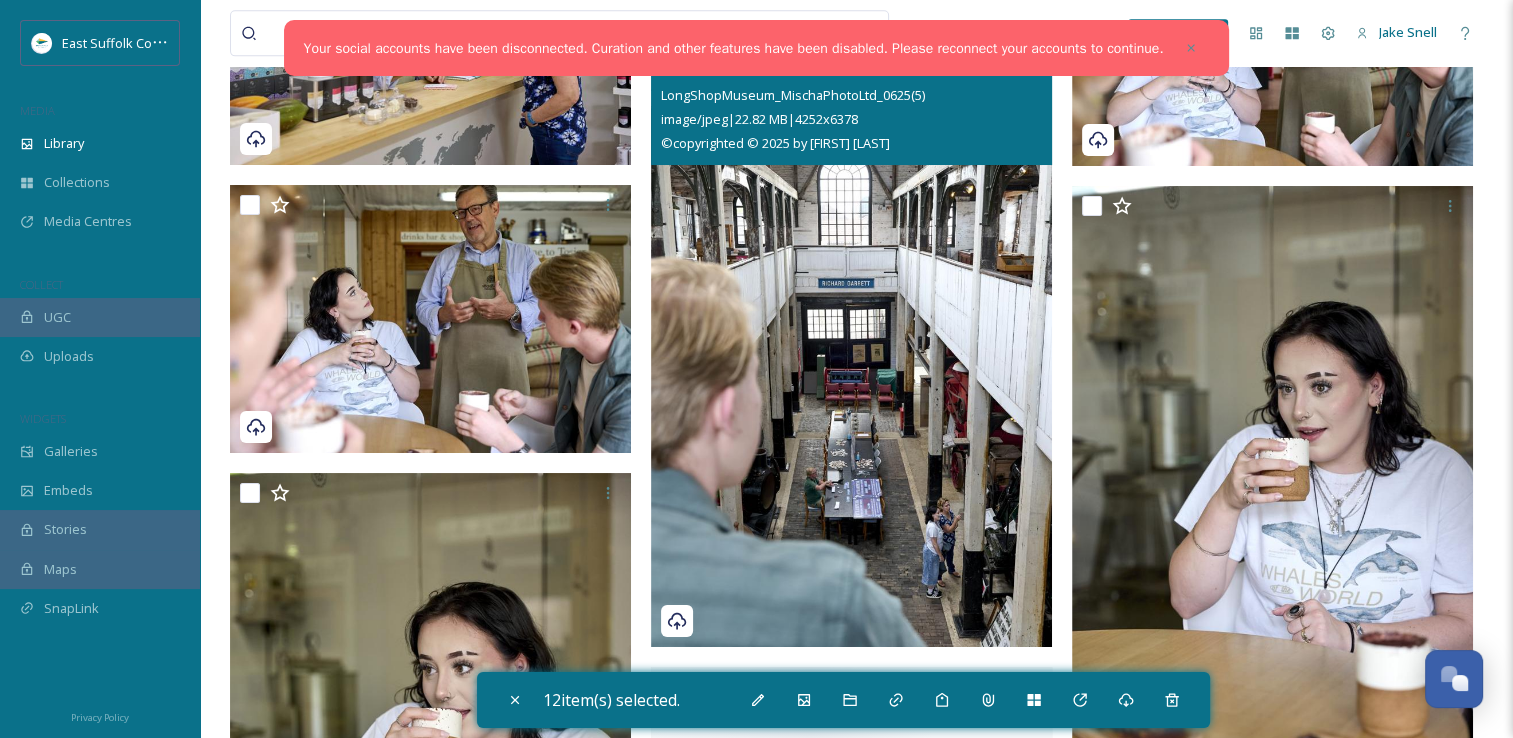 scroll, scrollTop: 25329, scrollLeft: 0, axis: vertical 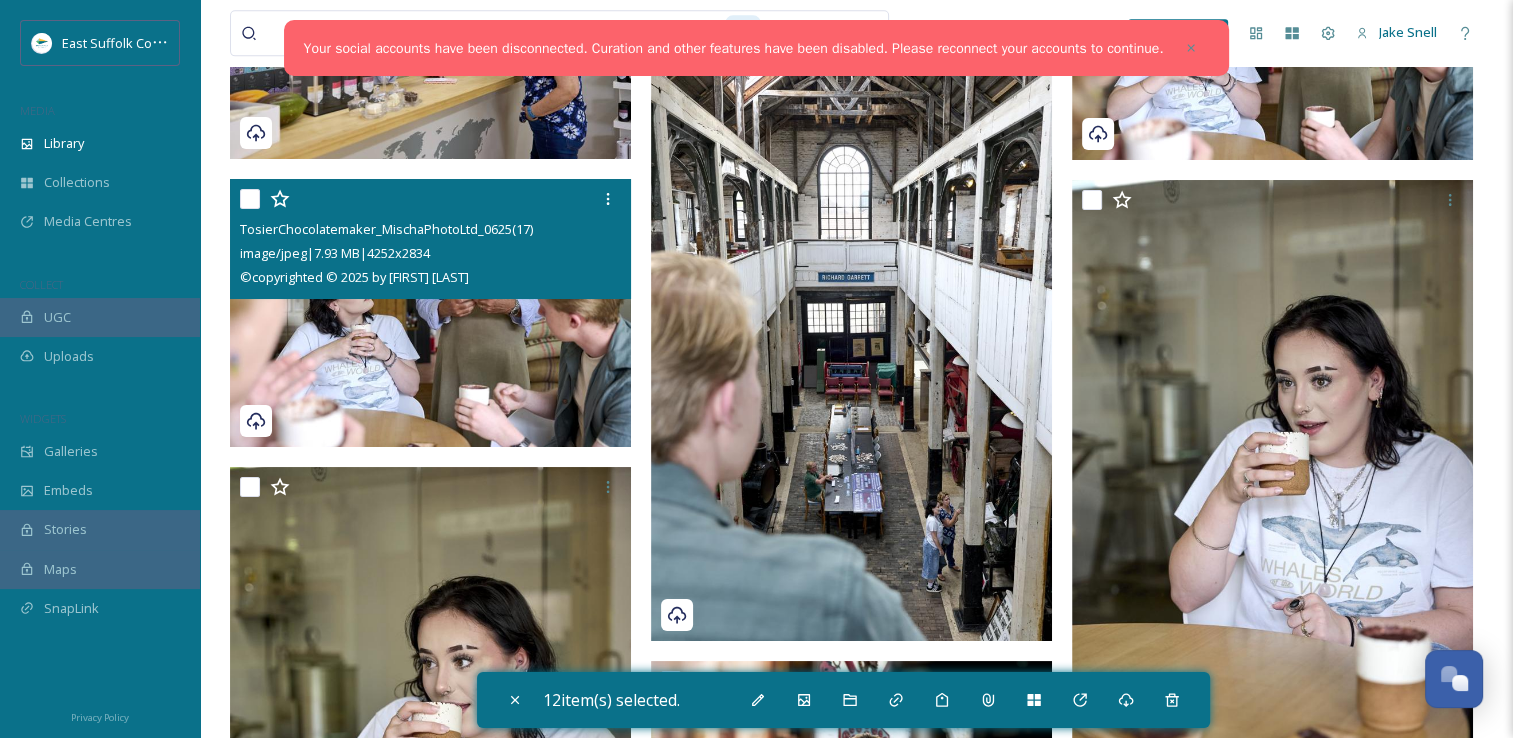 click at bounding box center (430, 313) 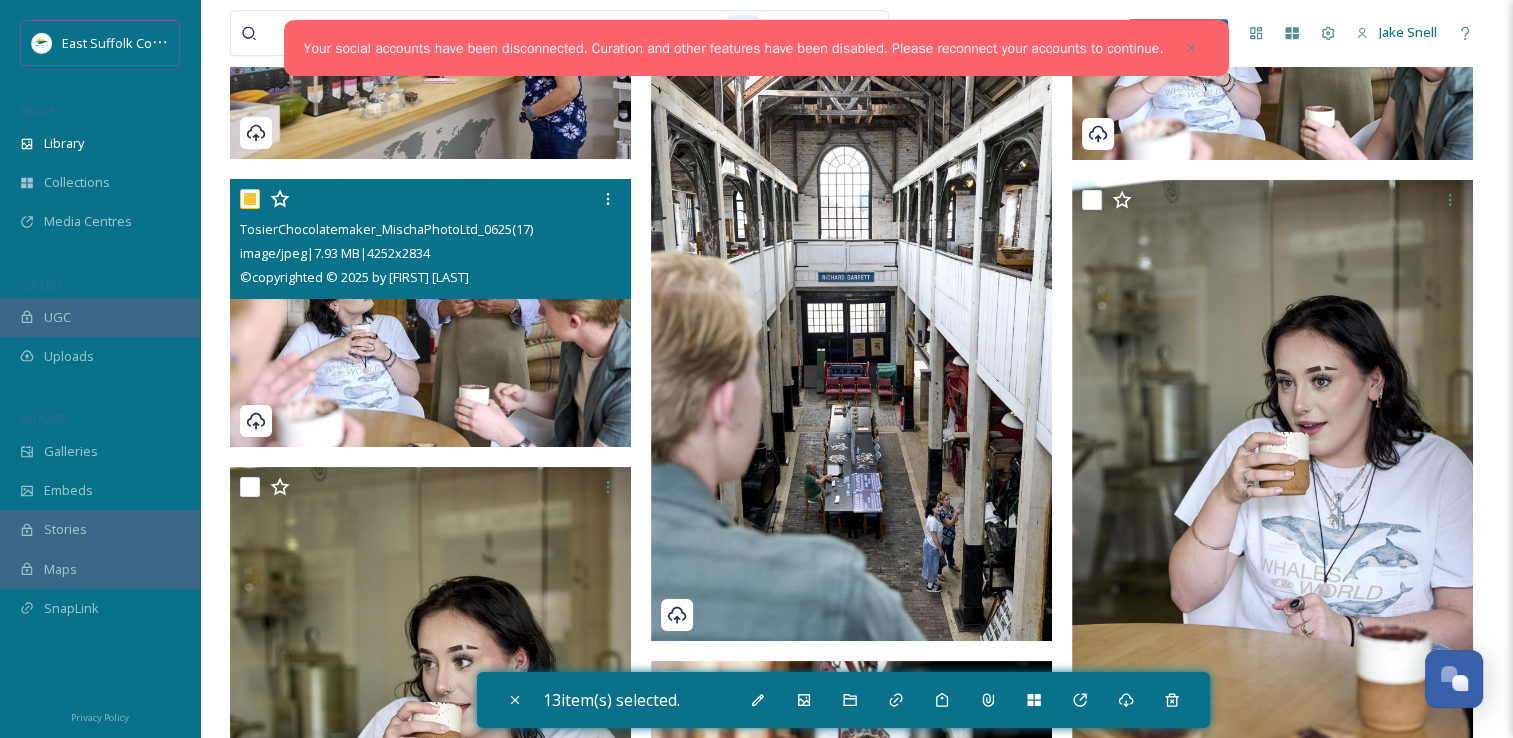 checkbox on "true" 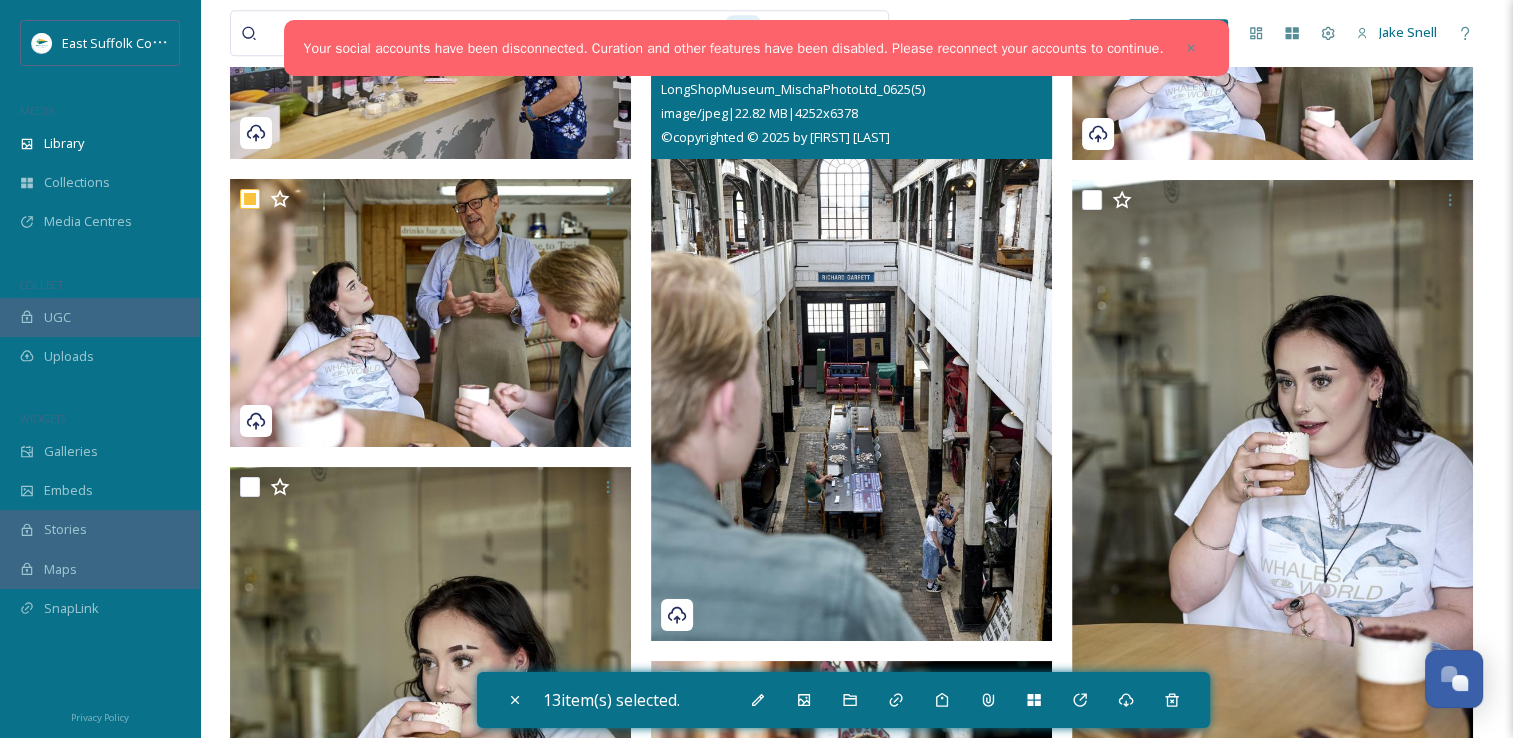 click at bounding box center [851, 340] 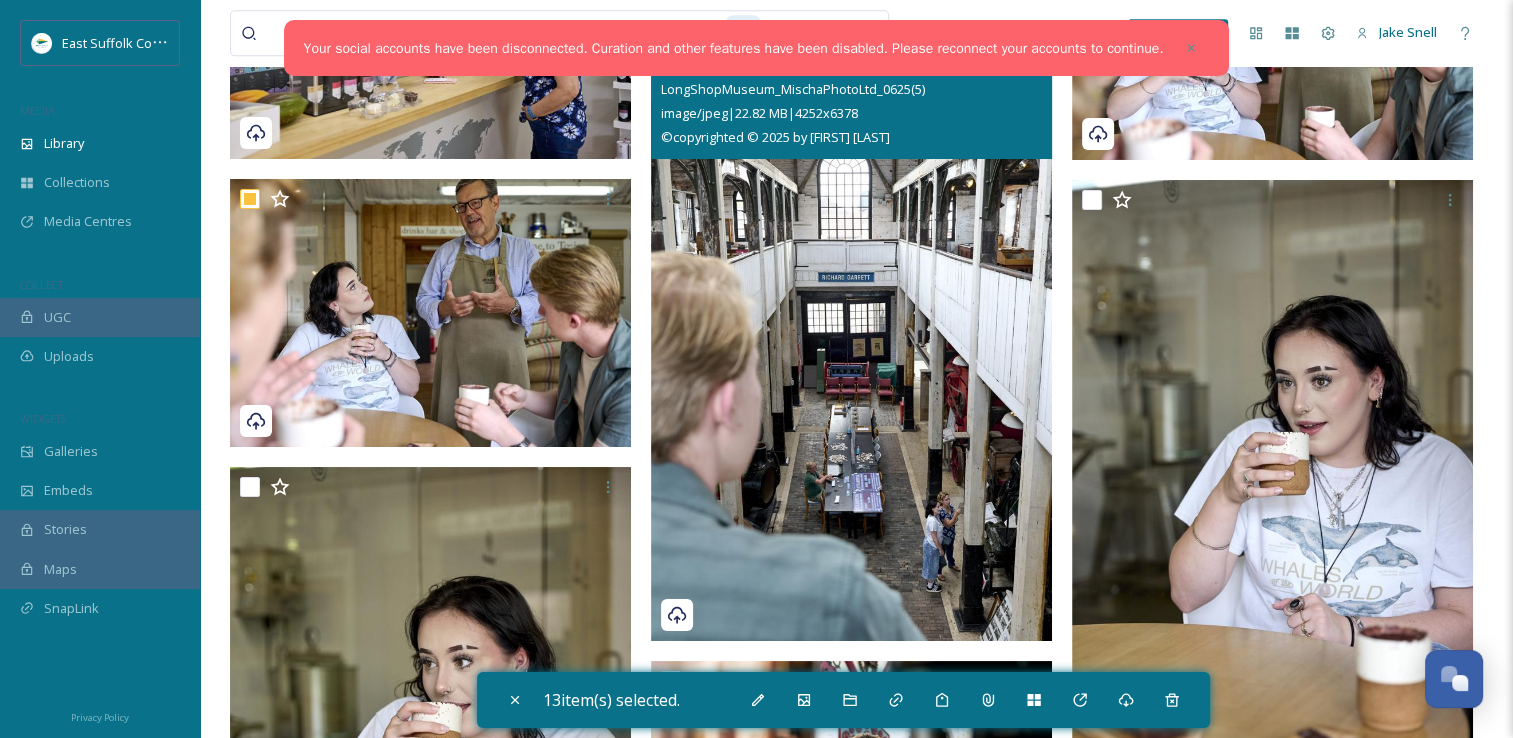 checkbox on "true" 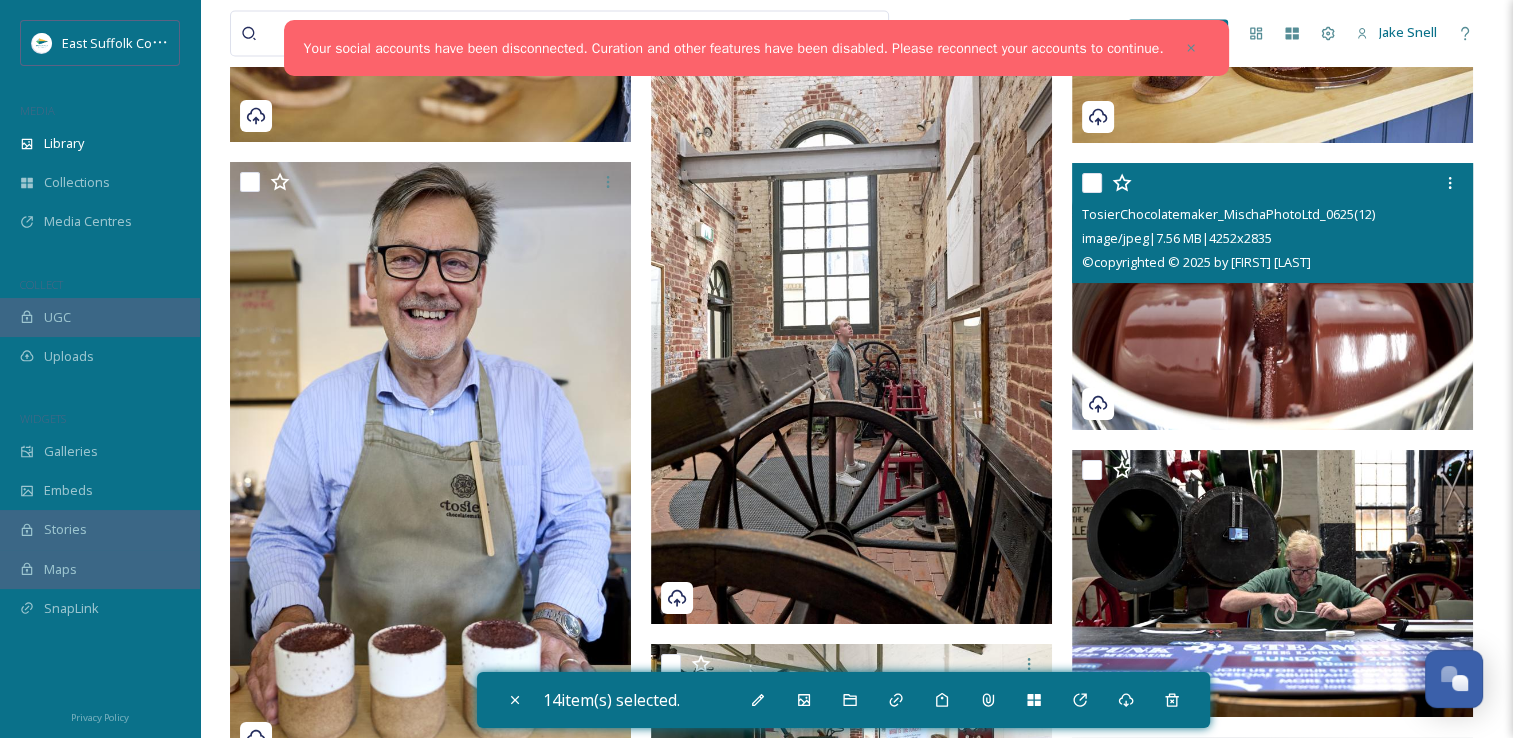 scroll, scrollTop: 26329, scrollLeft: 0, axis: vertical 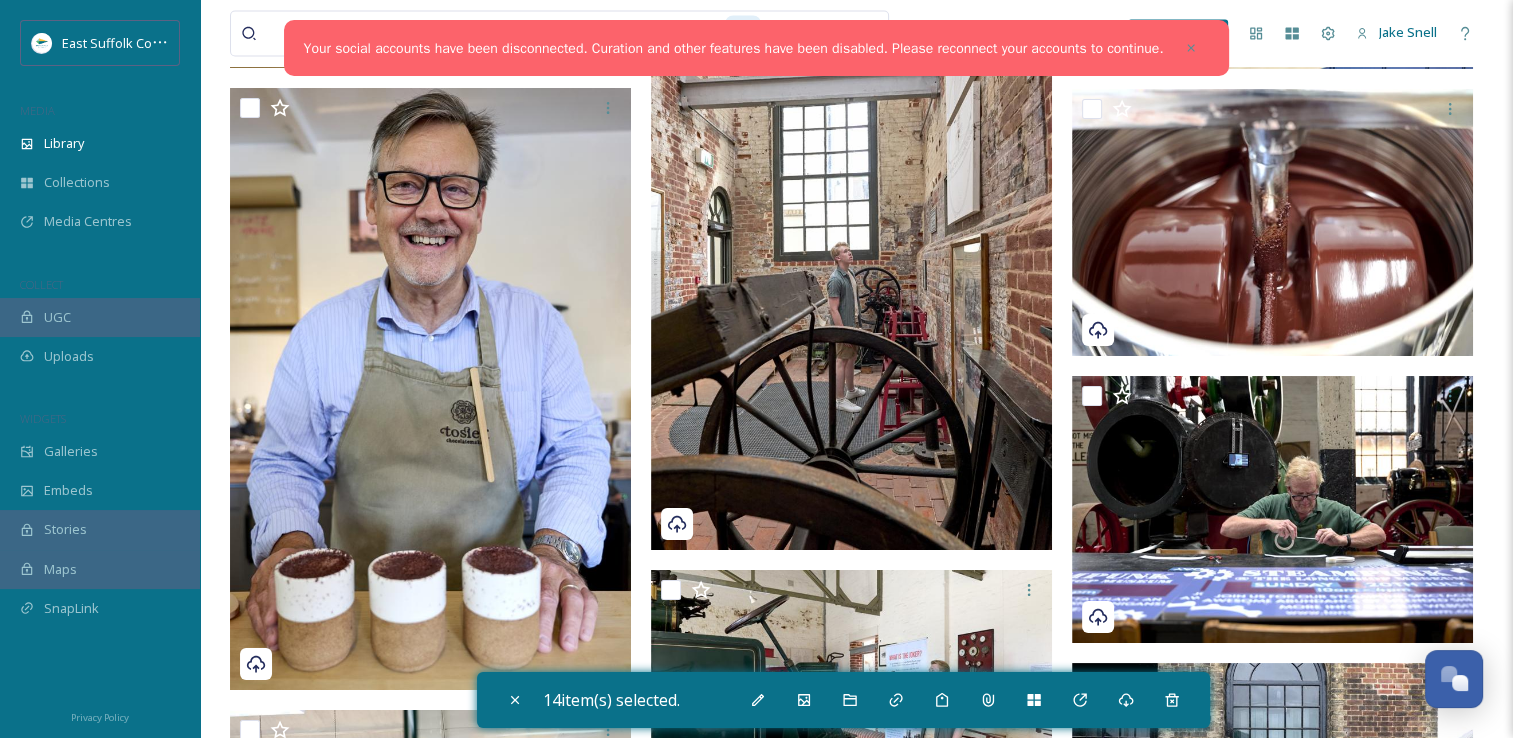 click at bounding box center [851, 249] 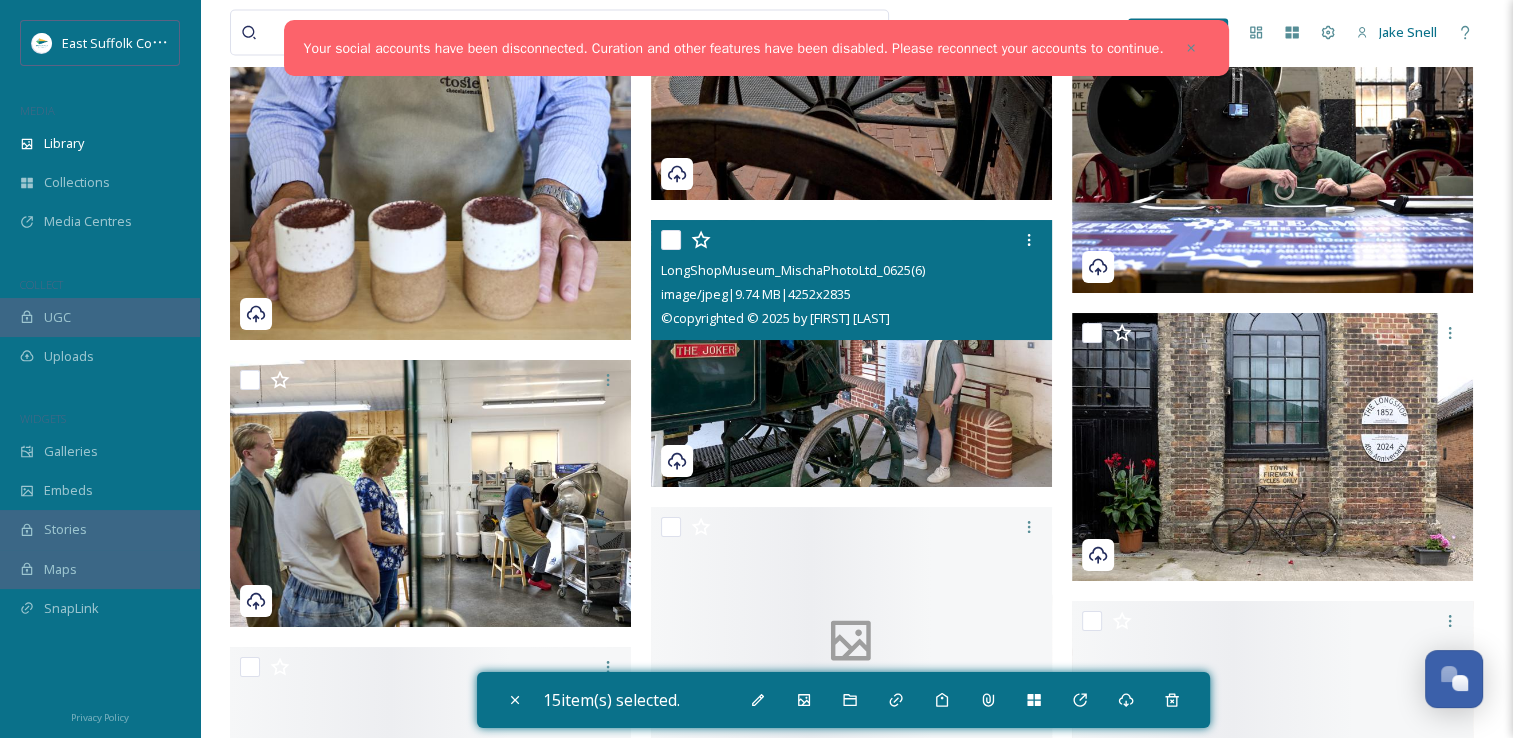 scroll, scrollTop: 26729, scrollLeft: 0, axis: vertical 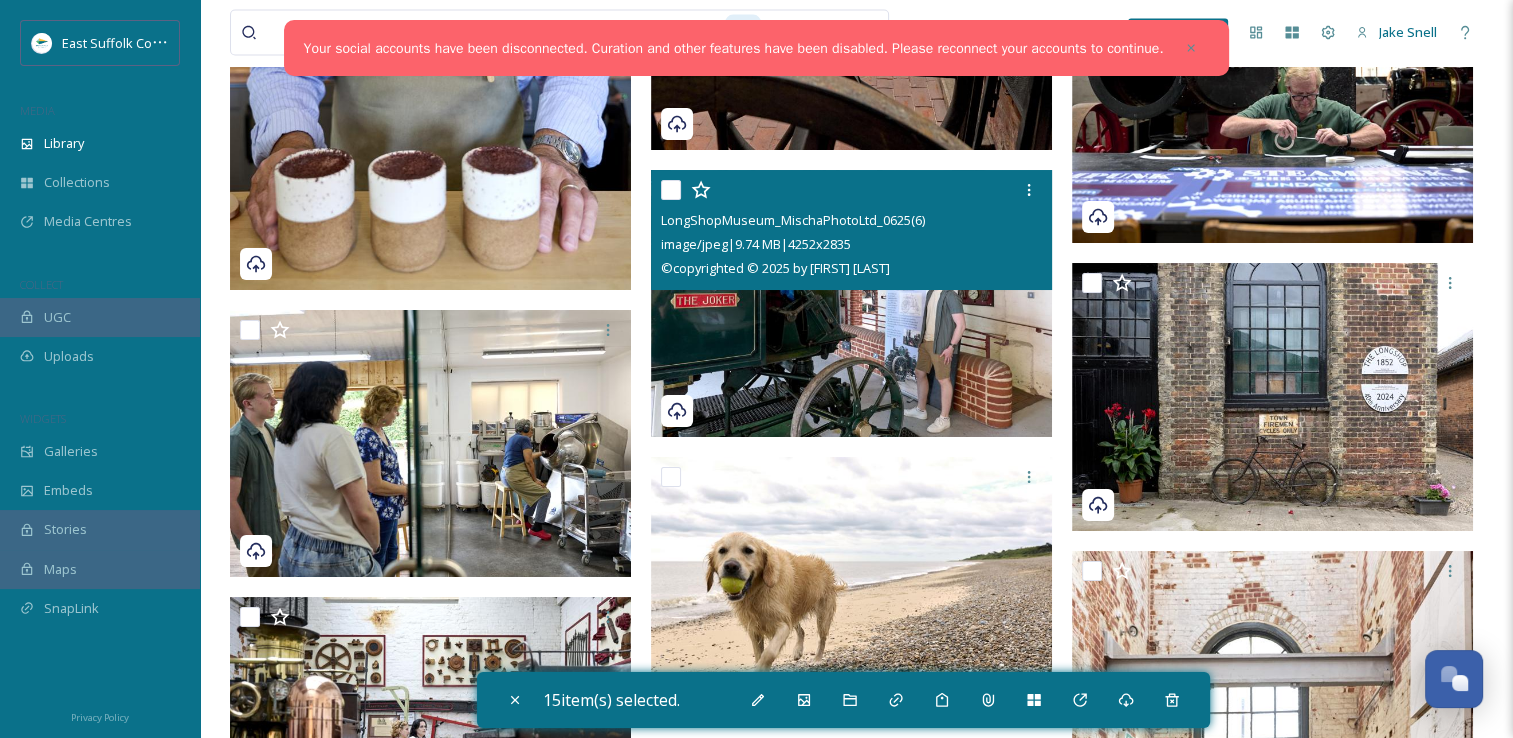 click at bounding box center (851, 303) 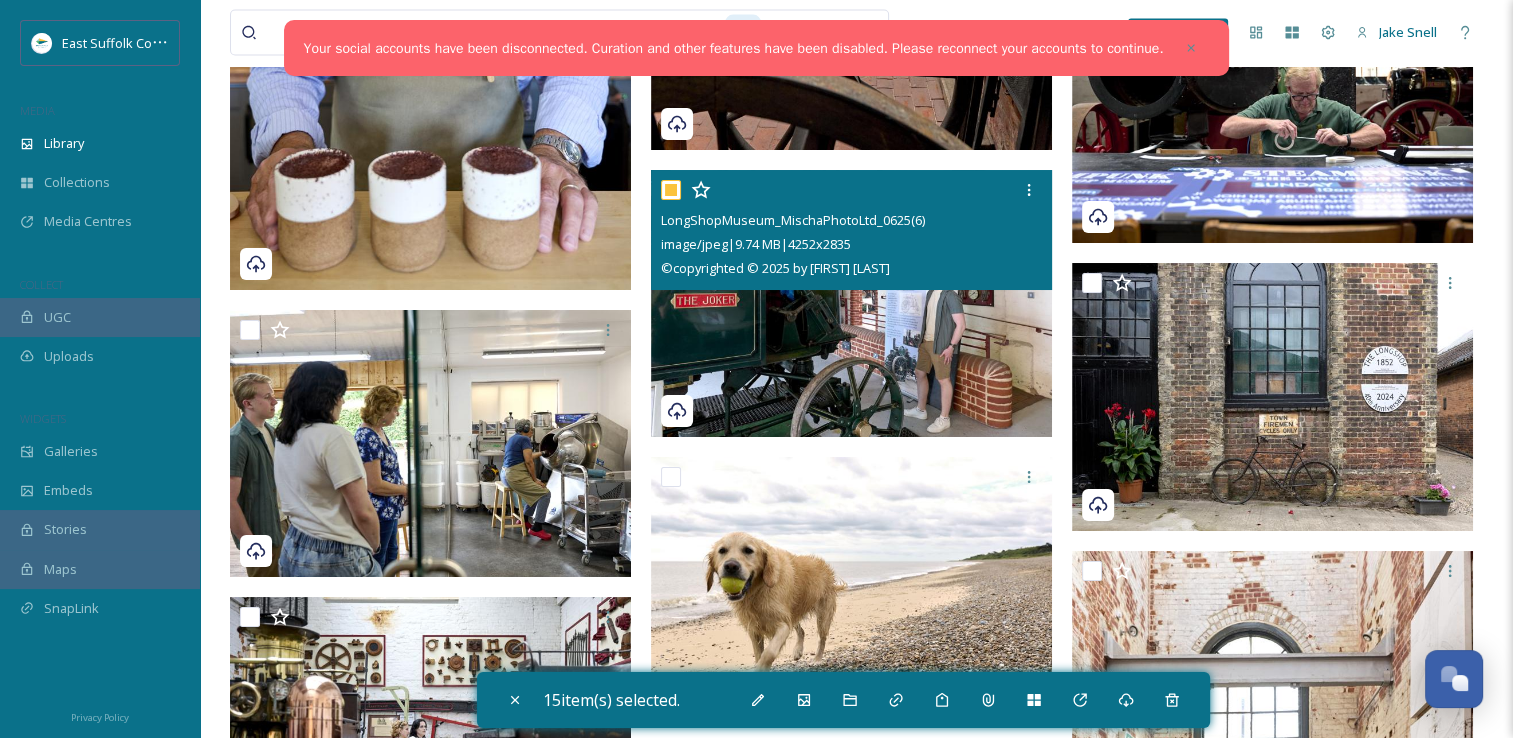 checkbox on "true" 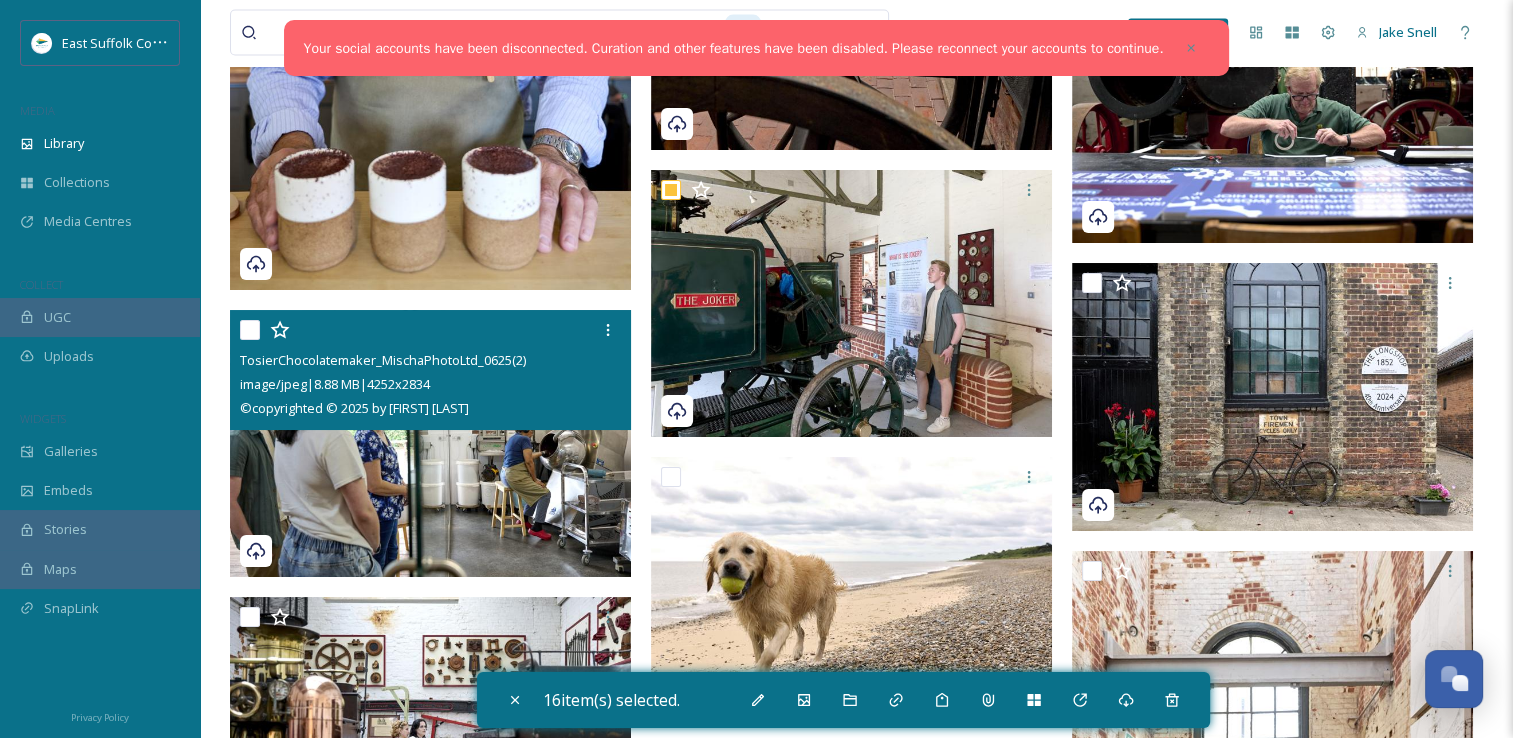 click at bounding box center (430, 443) 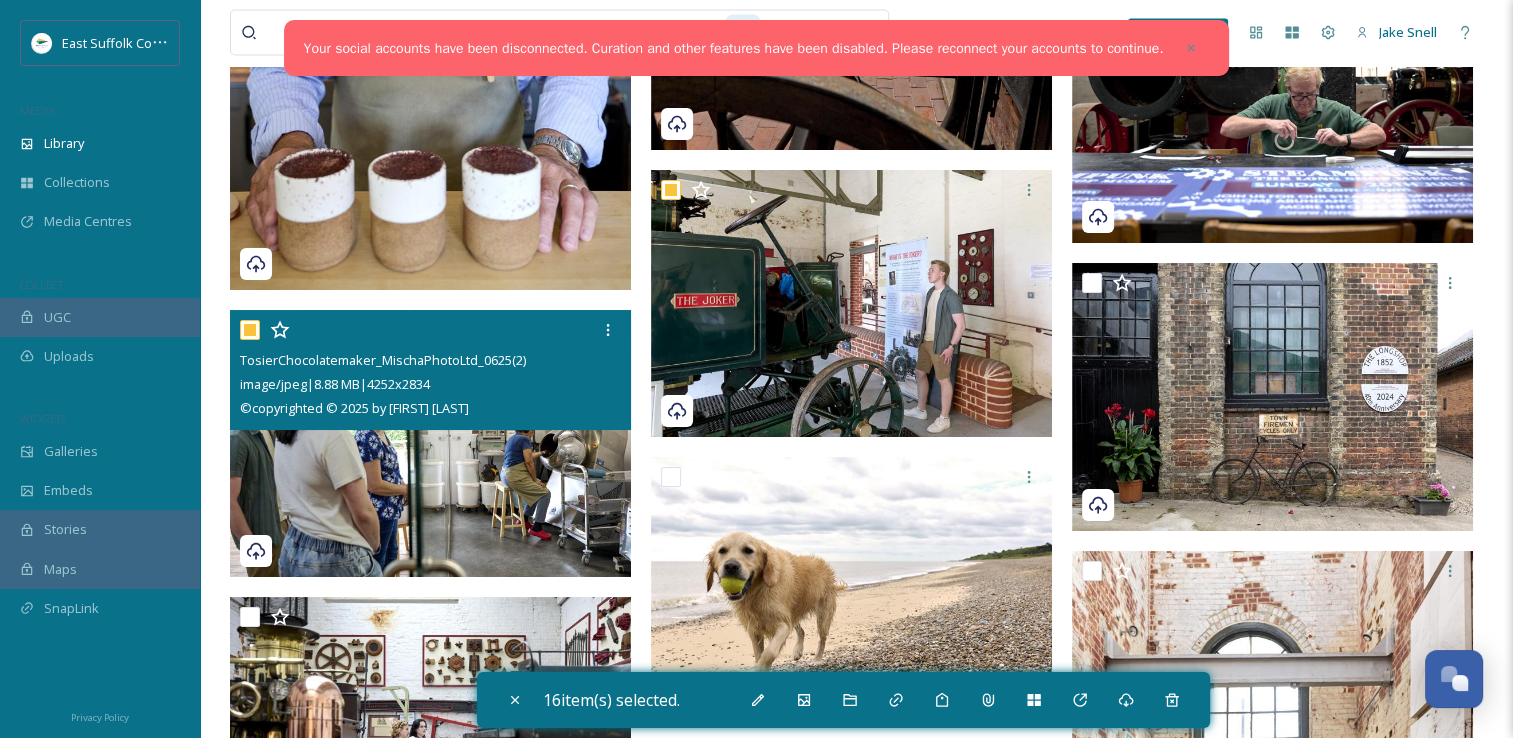 checkbox on "true" 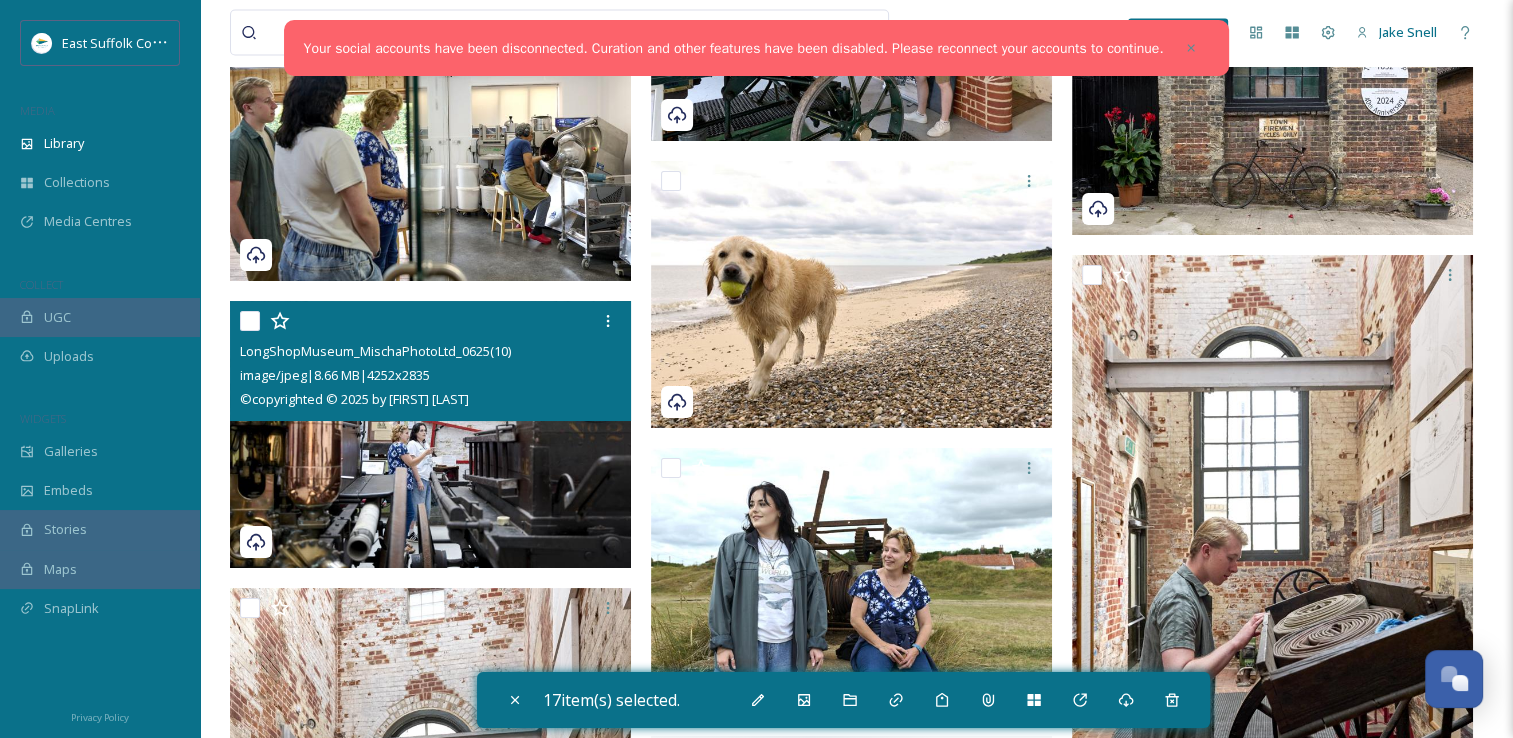 scroll, scrollTop: 27029, scrollLeft: 0, axis: vertical 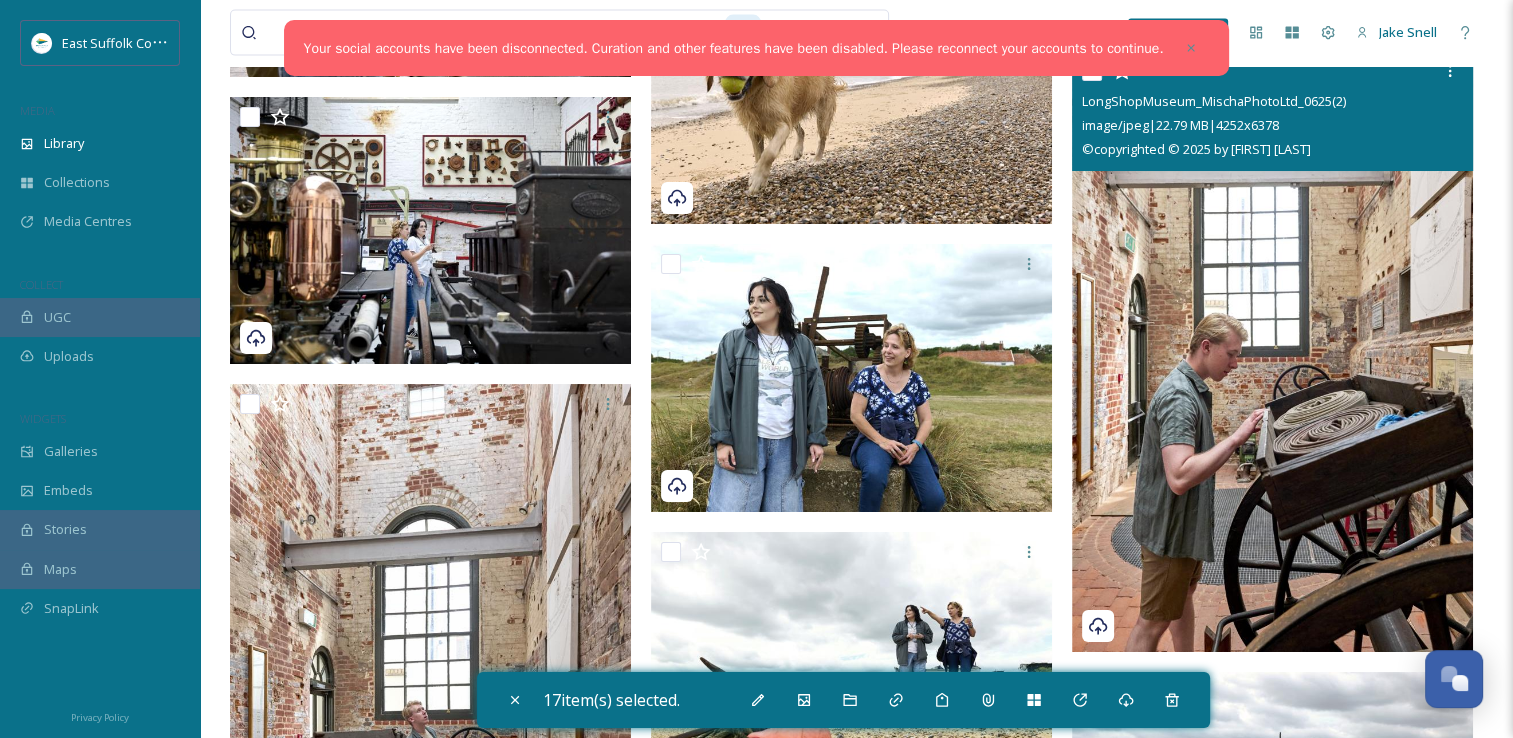 click at bounding box center (1272, 352) 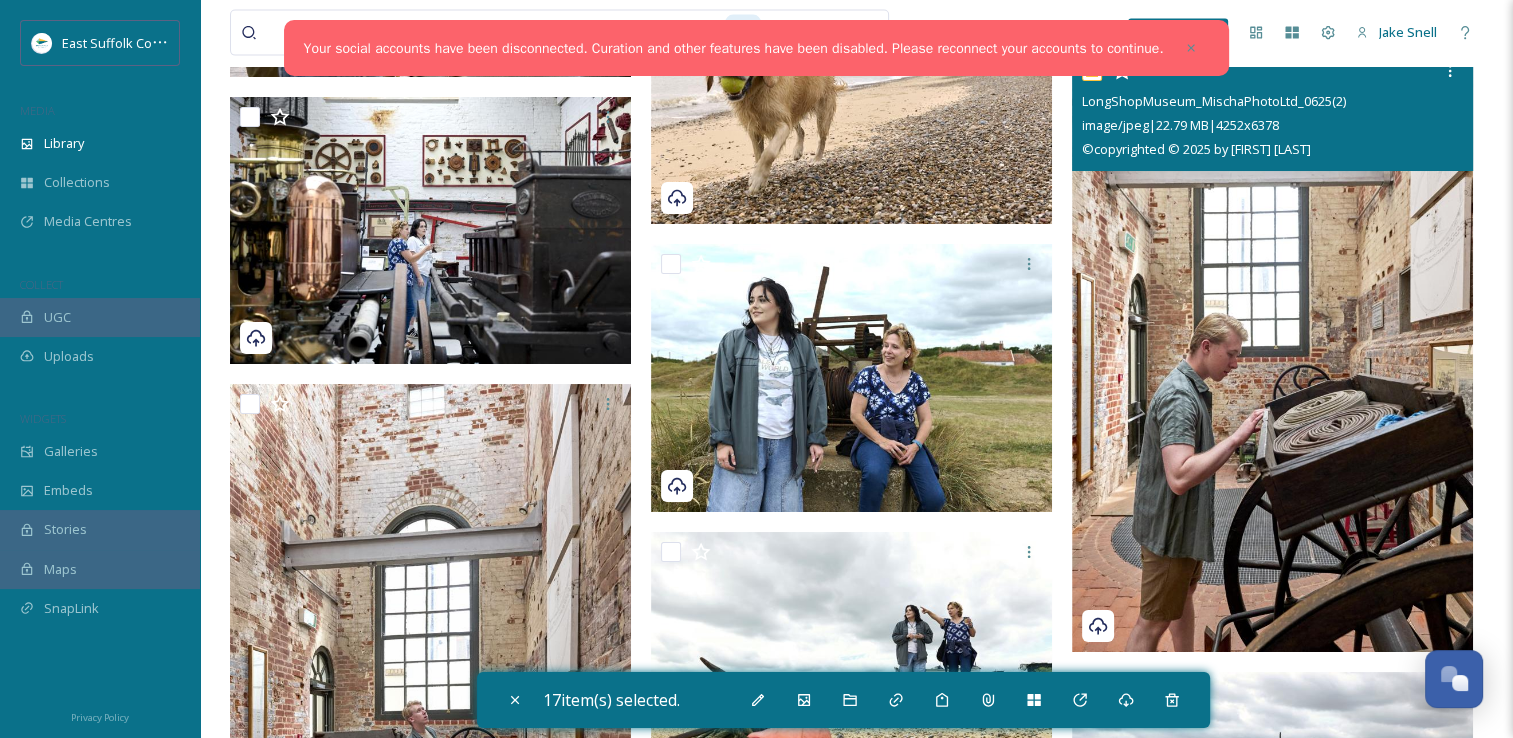 checkbox on "true" 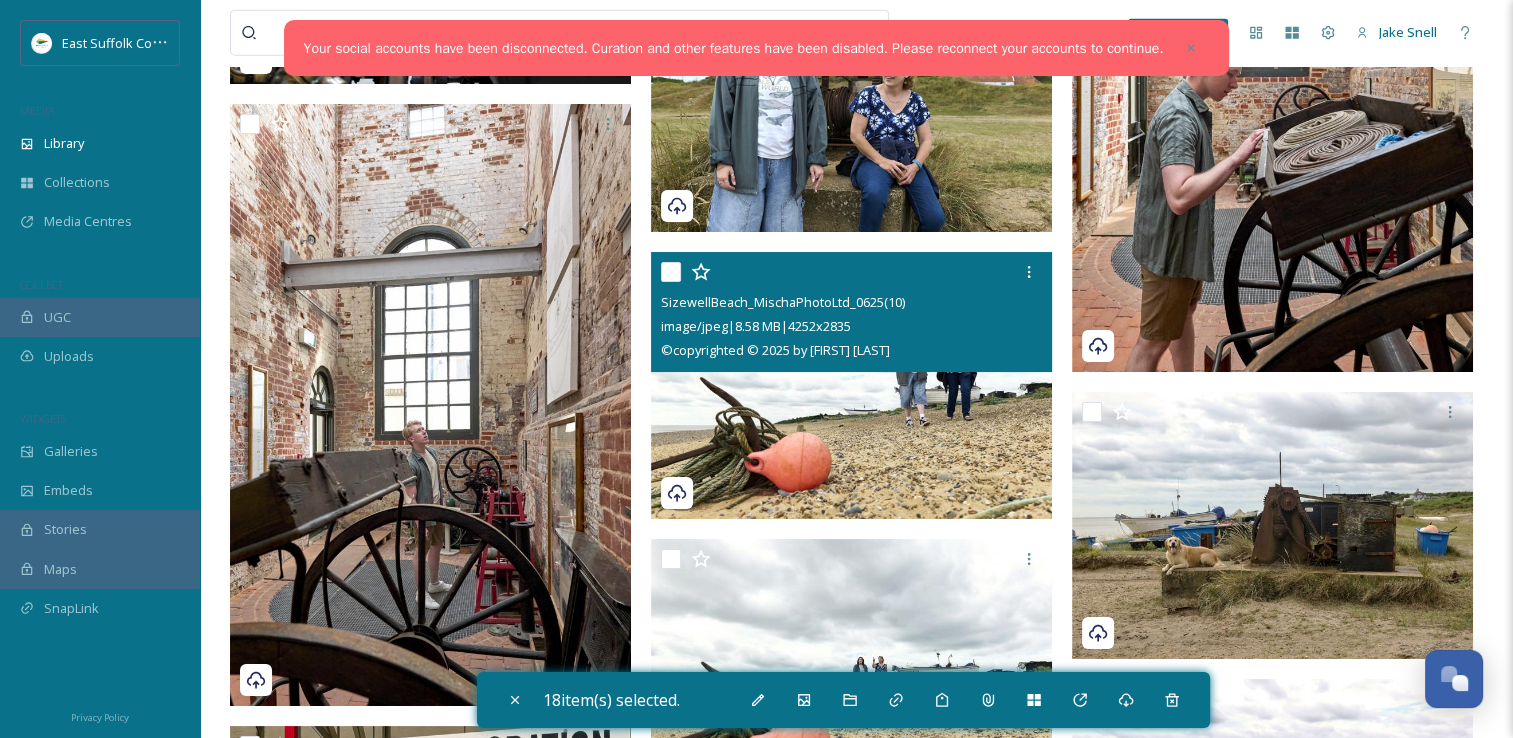scroll, scrollTop: 27629, scrollLeft: 0, axis: vertical 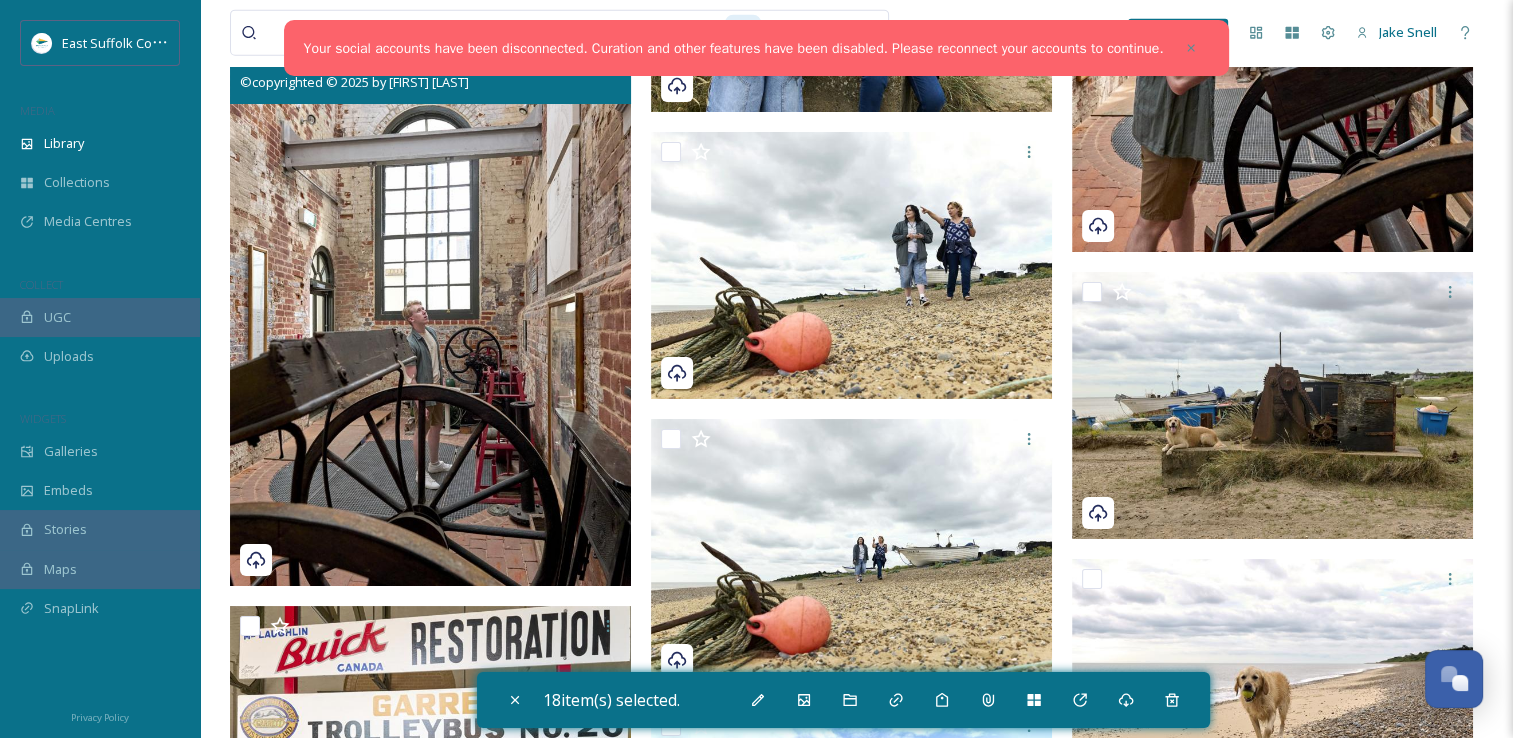 click at bounding box center (430, 285) 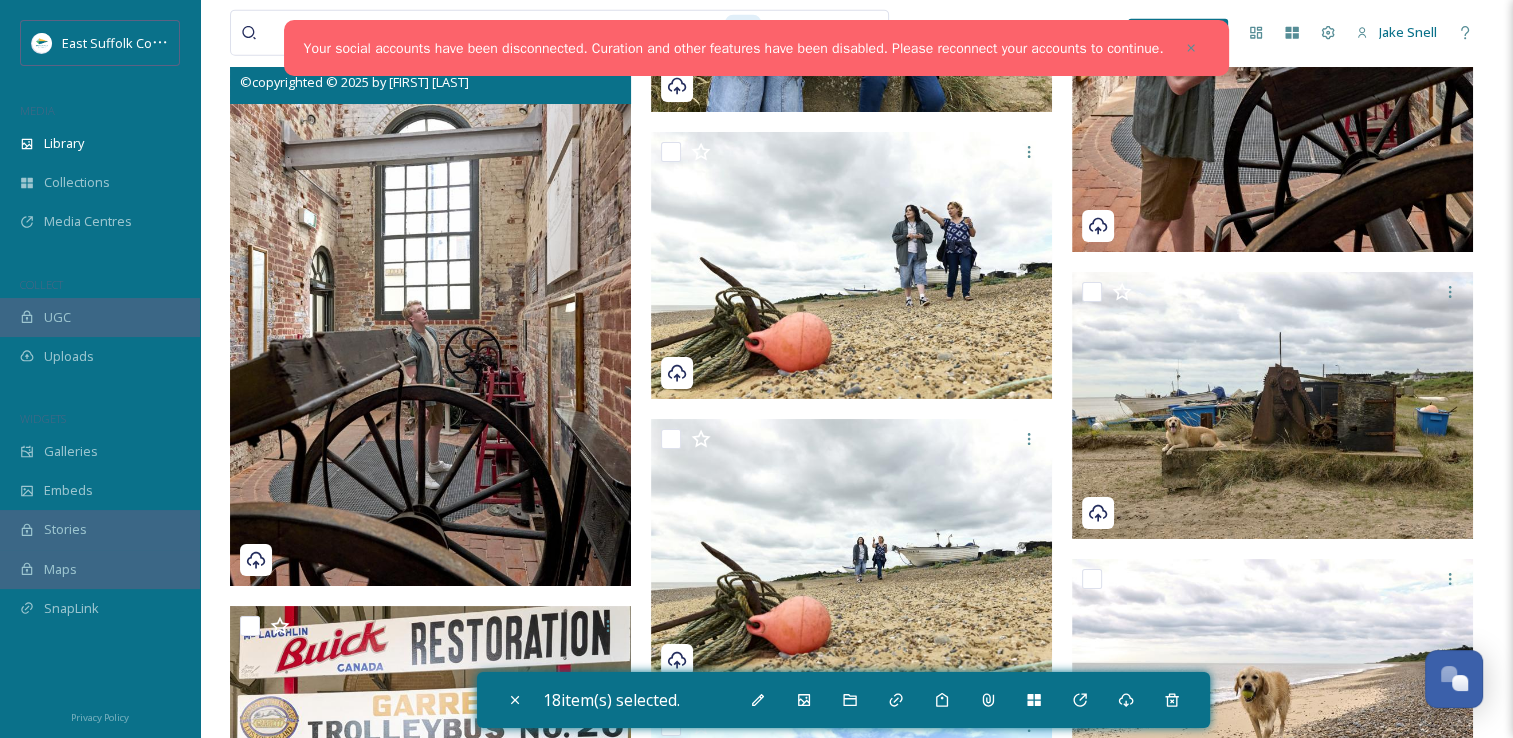 checkbox on "true" 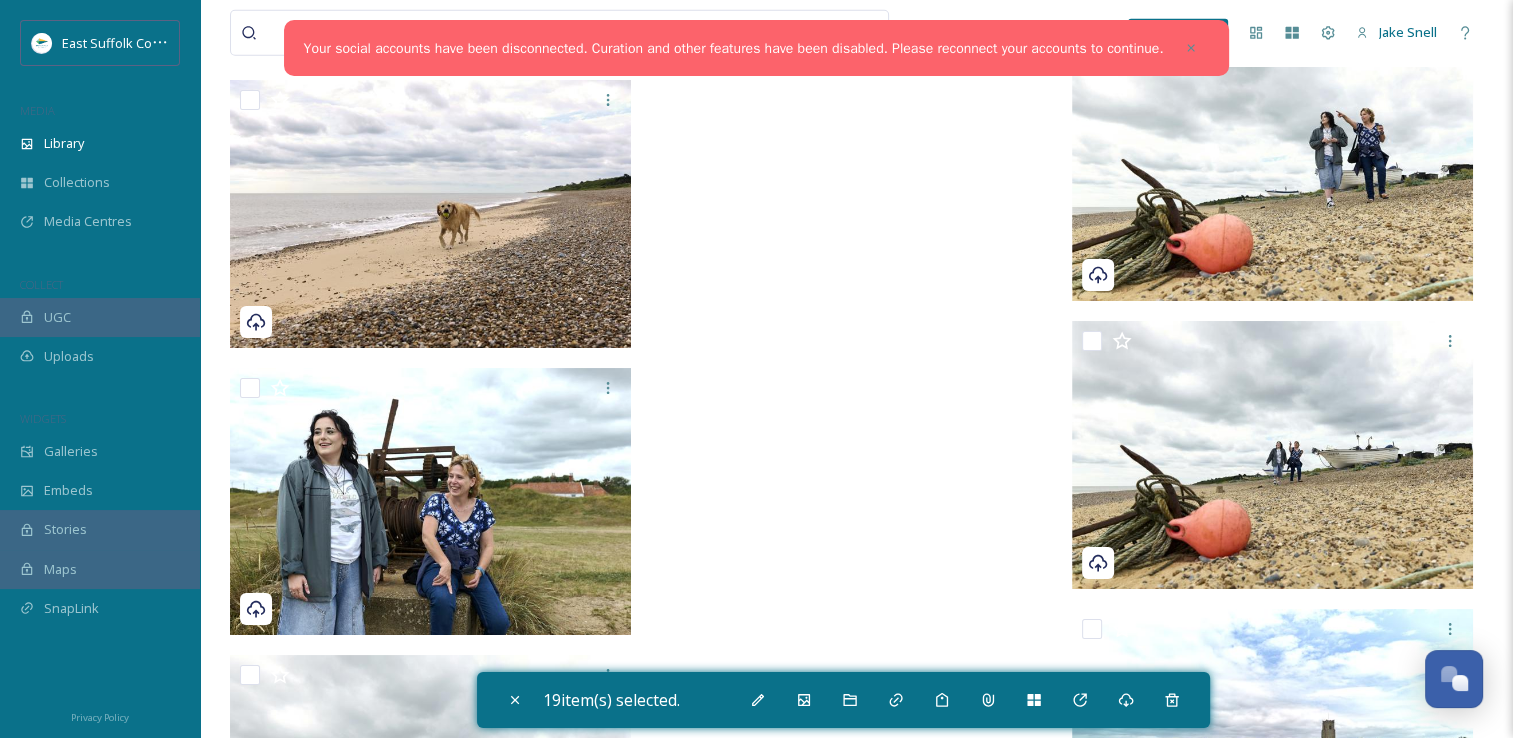scroll, scrollTop: 29234, scrollLeft: 0, axis: vertical 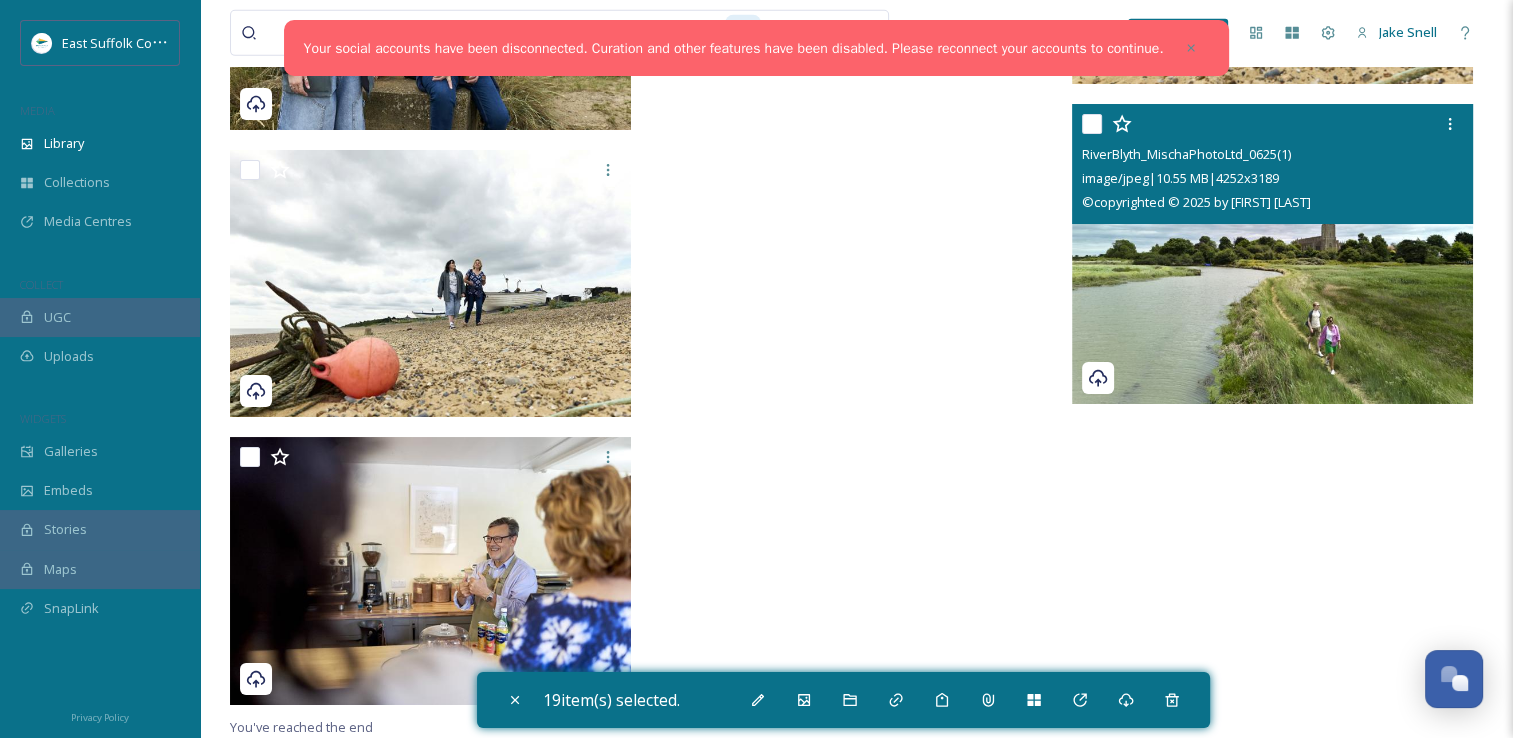 click at bounding box center (1272, 254) 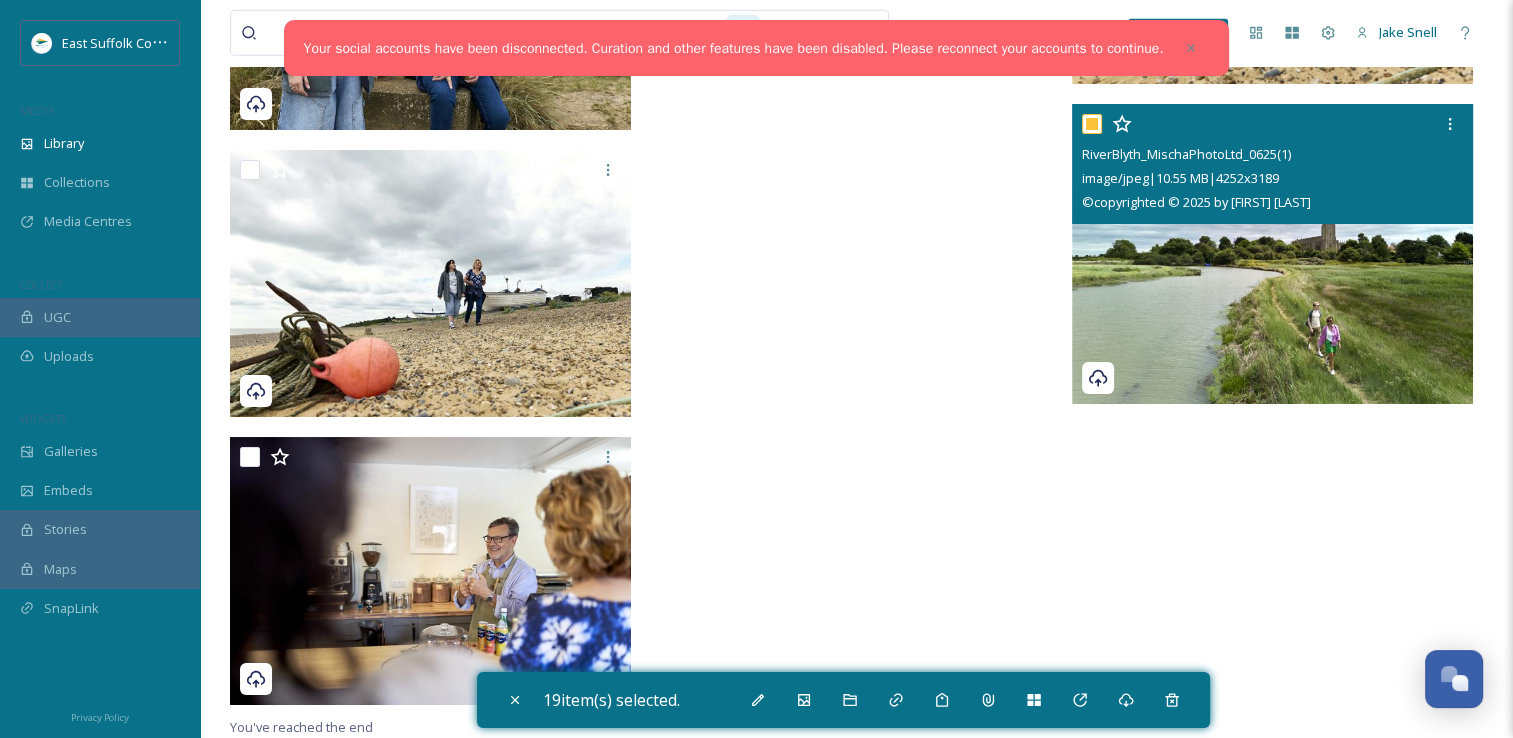 checkbox on "true" 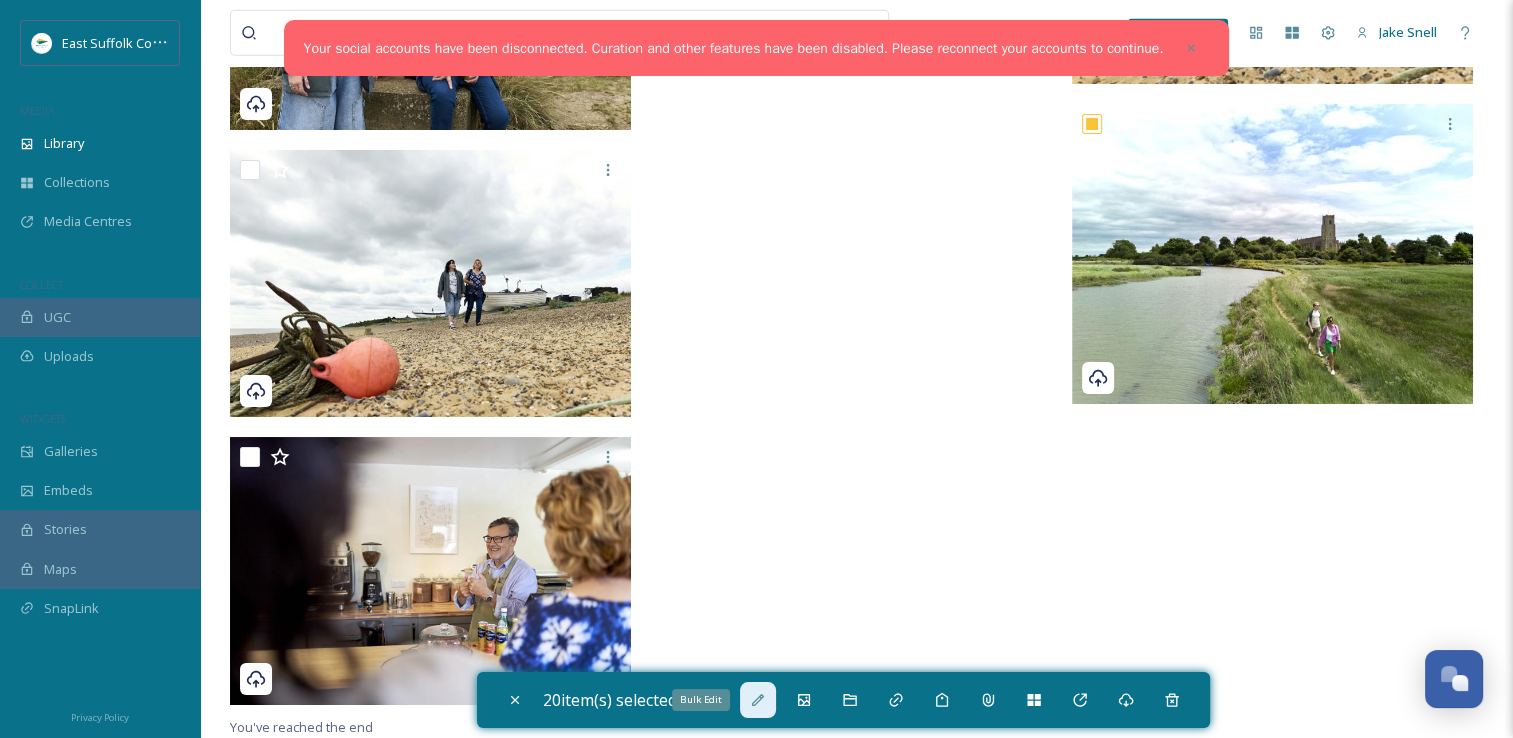click on "Bulk Edit" at bounding box center [758, 700] 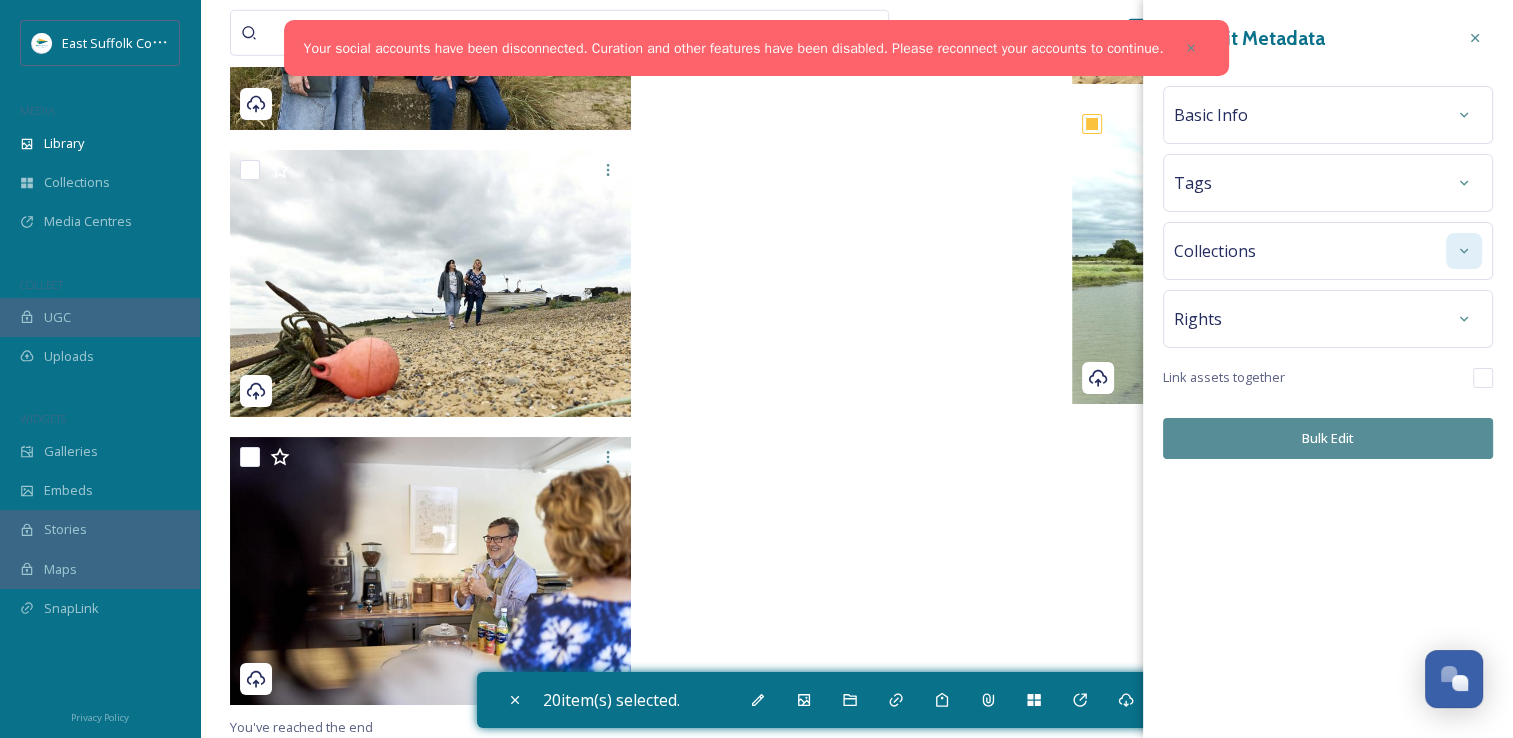 click at bounding box center (1464, 251) 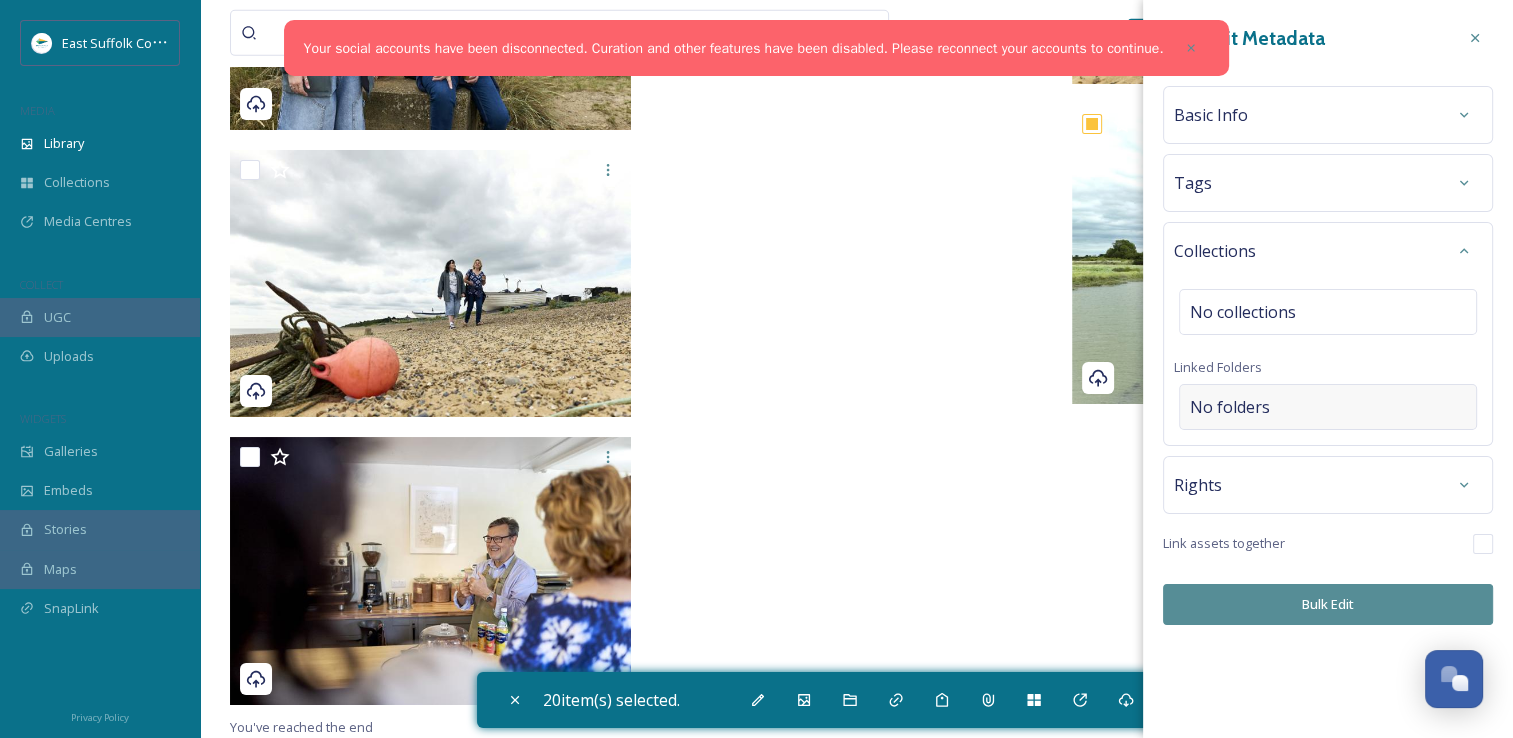 click on "No folders" at bounding box center (1328, 407) 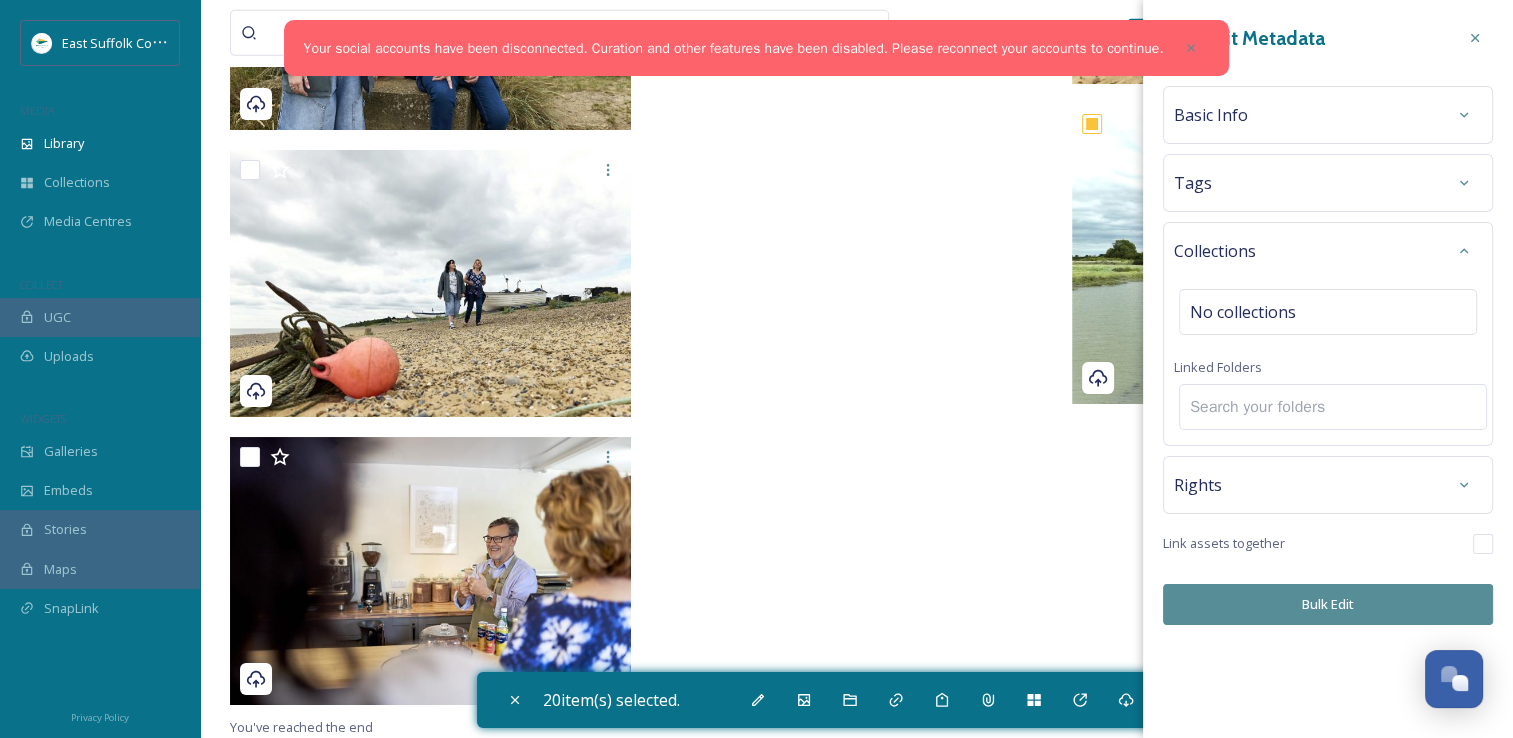 click at bounding box center [1333, 407] 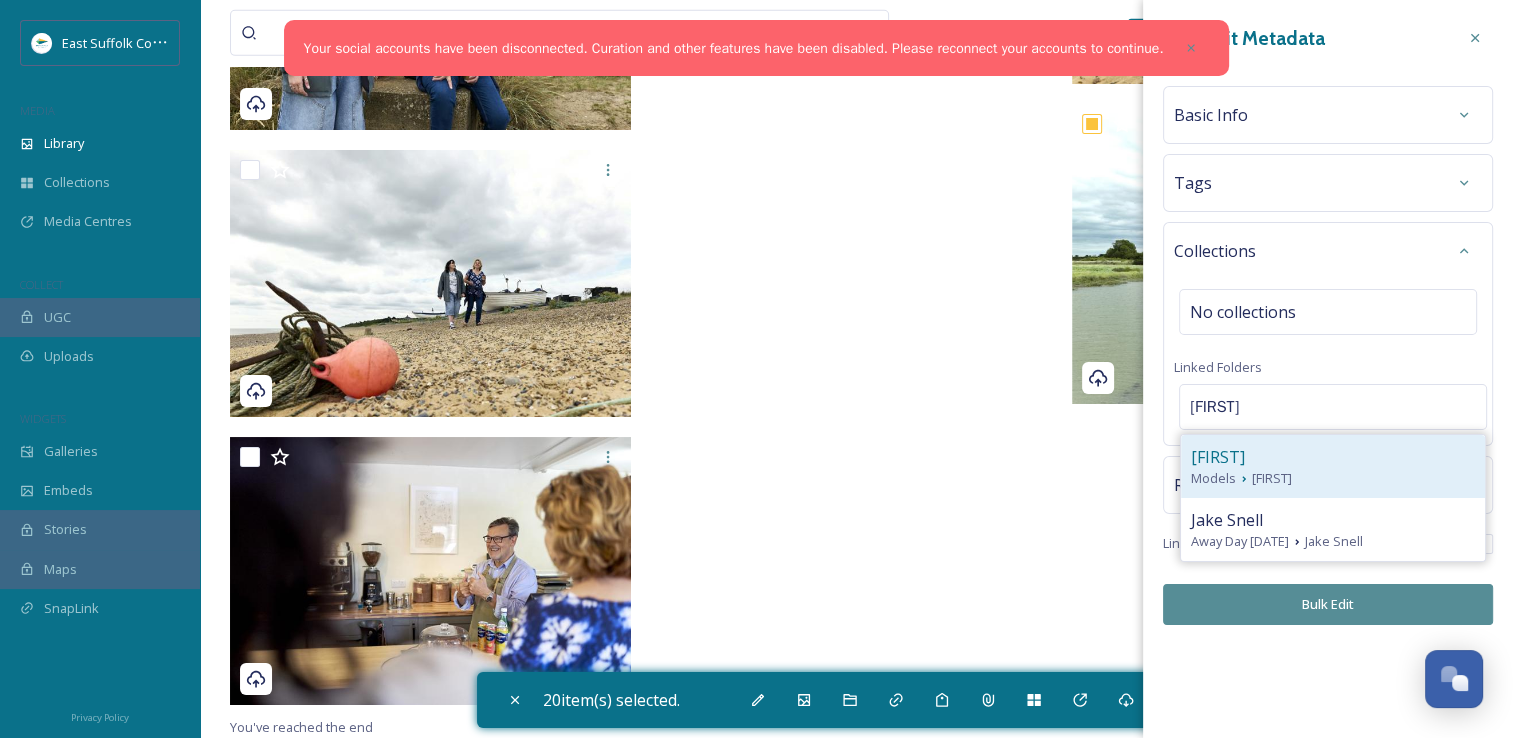 type on "[FIRST]" 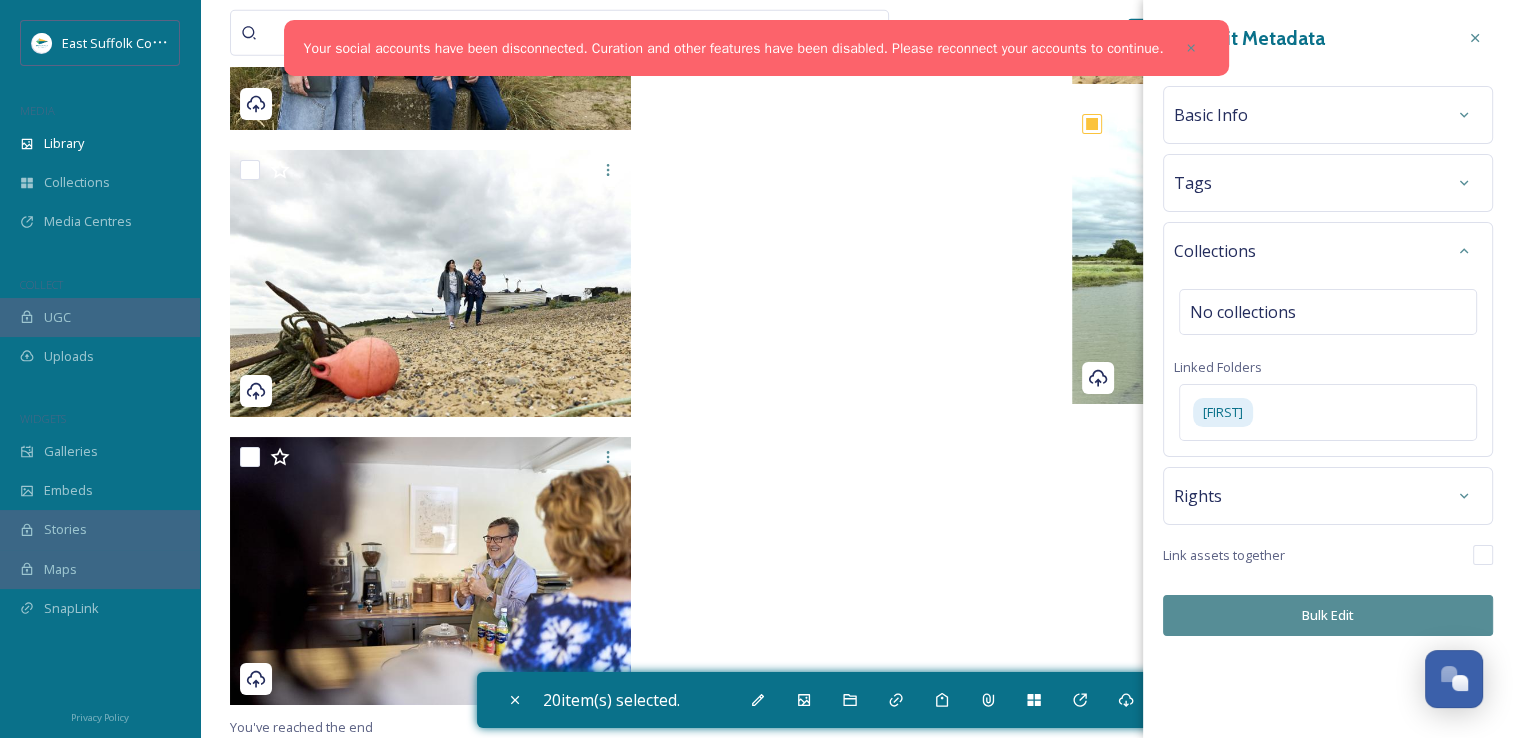 click on "Bulk Edit" at bounding box center [1328, 615] 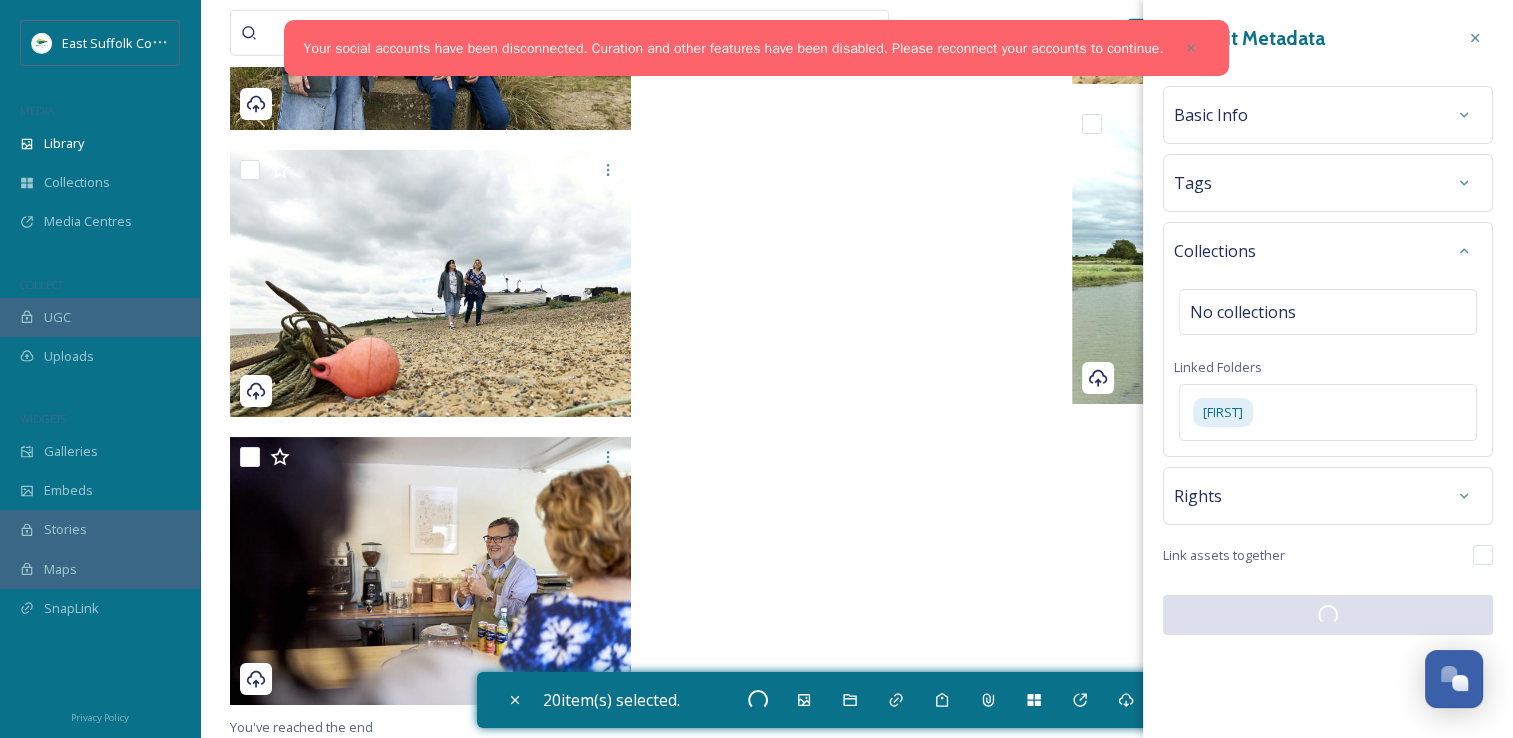 checkbox on "false" 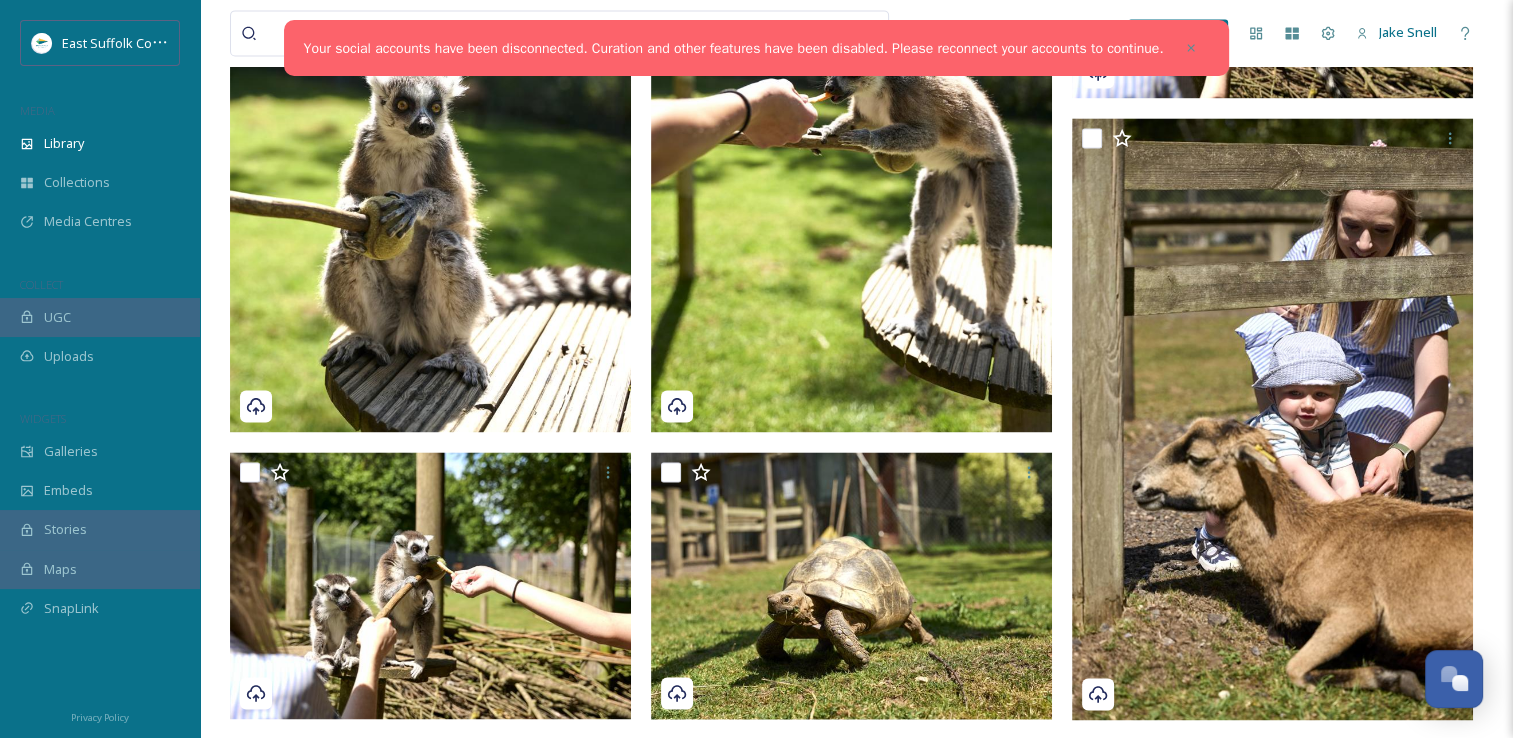 scroll, scrollTop: 0, scrollLeft: 0, axis: both 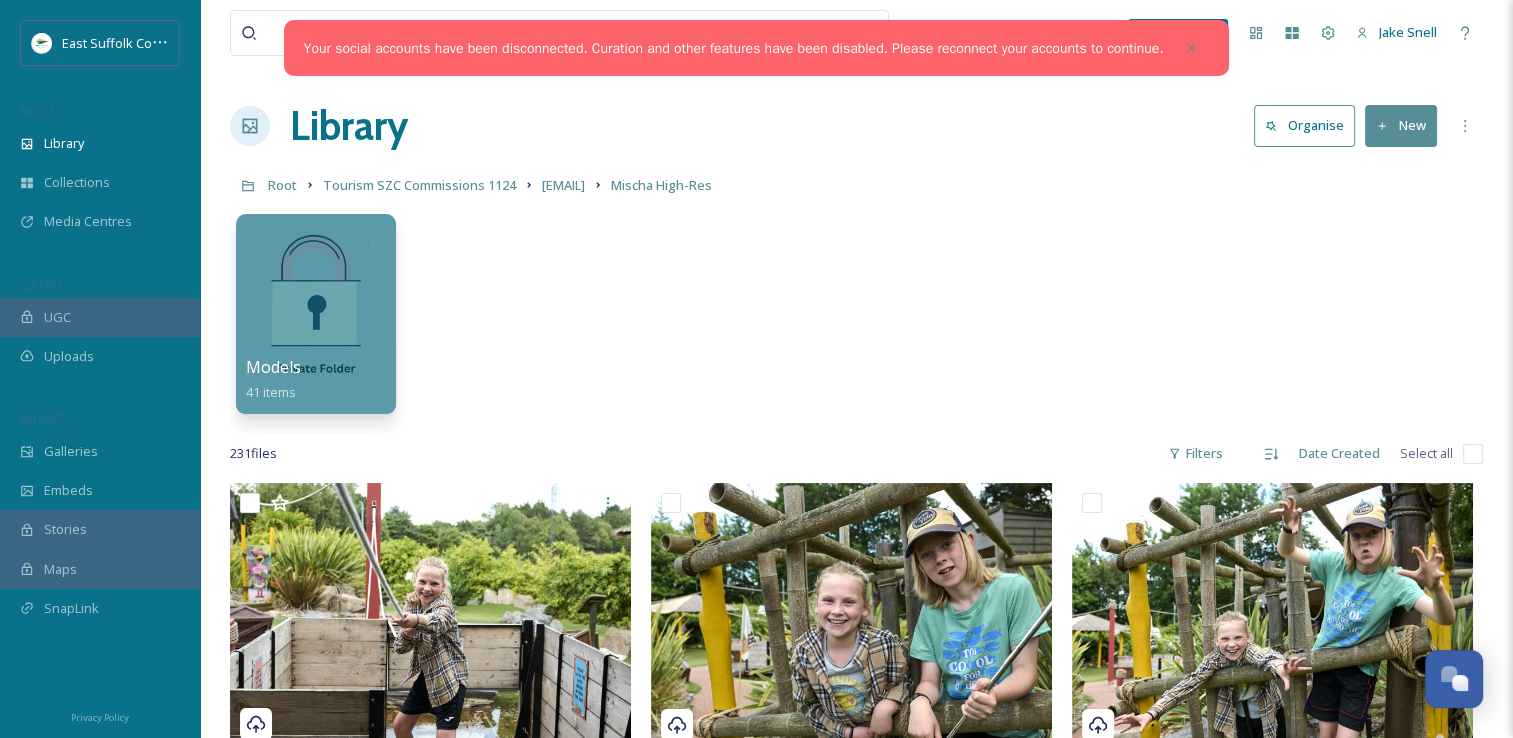 drag, startPoint x: 938, startPoint y: 454, endPoint x: 1003, endPoint y: -57, distance: 515.1175 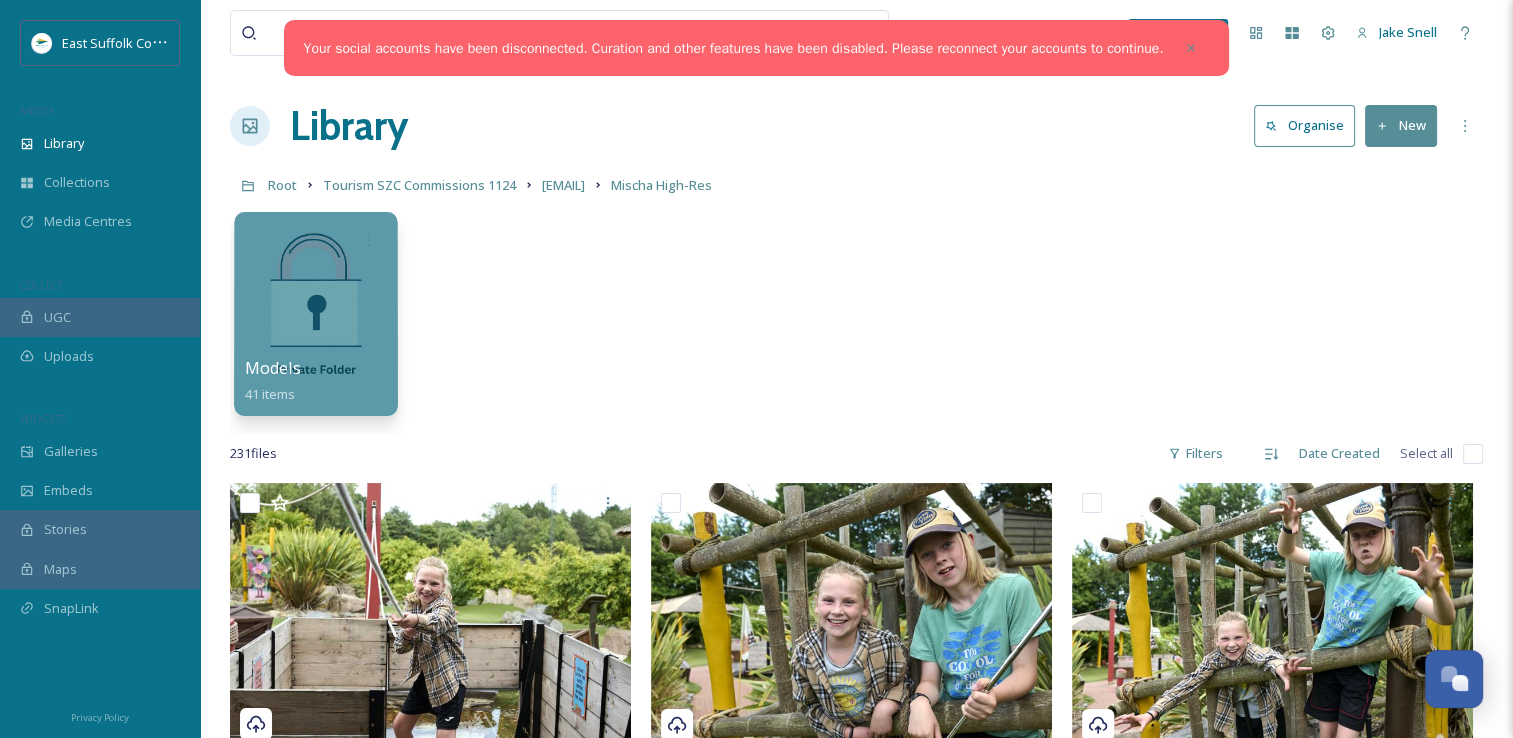 click at bounding box center (315, 314) 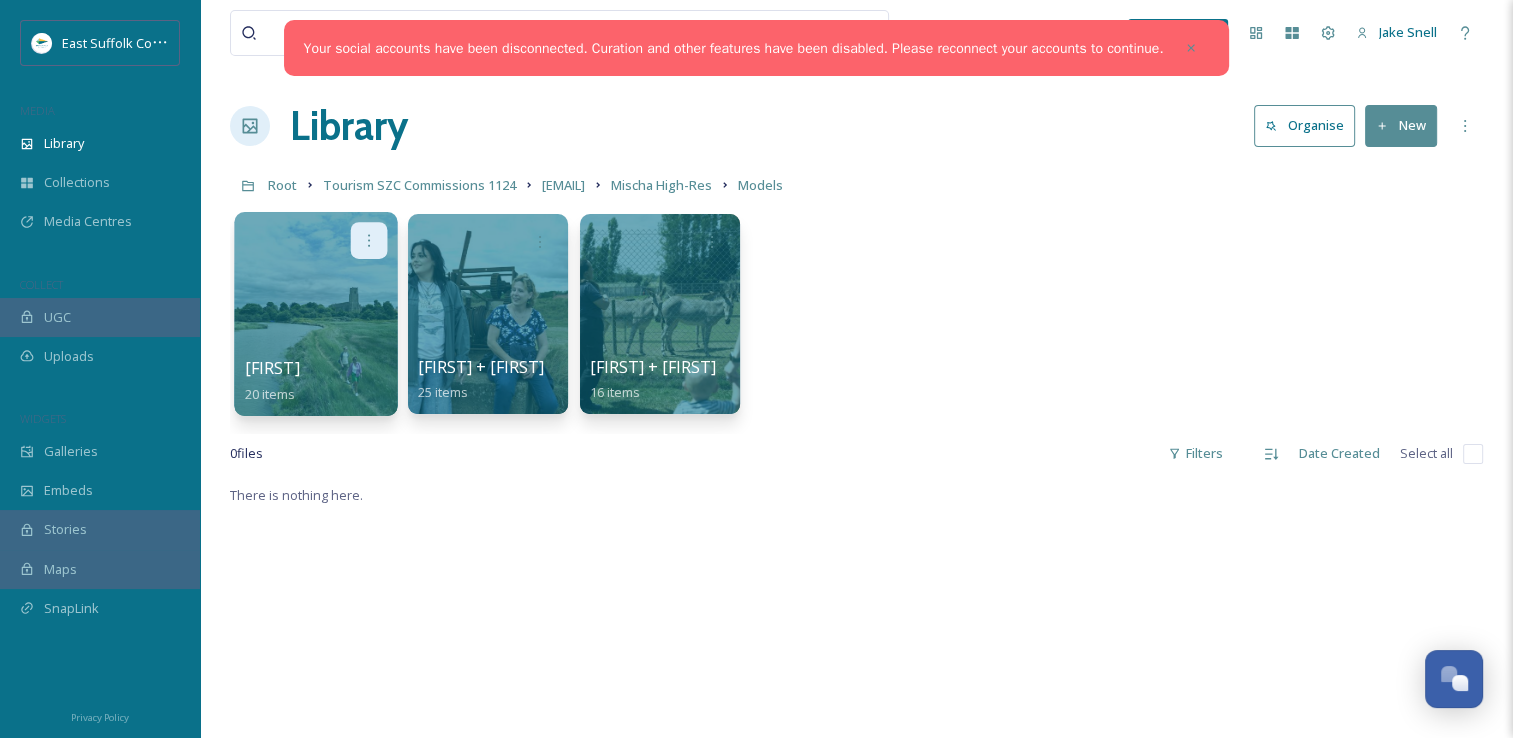 click at bounding box center [369, 240] 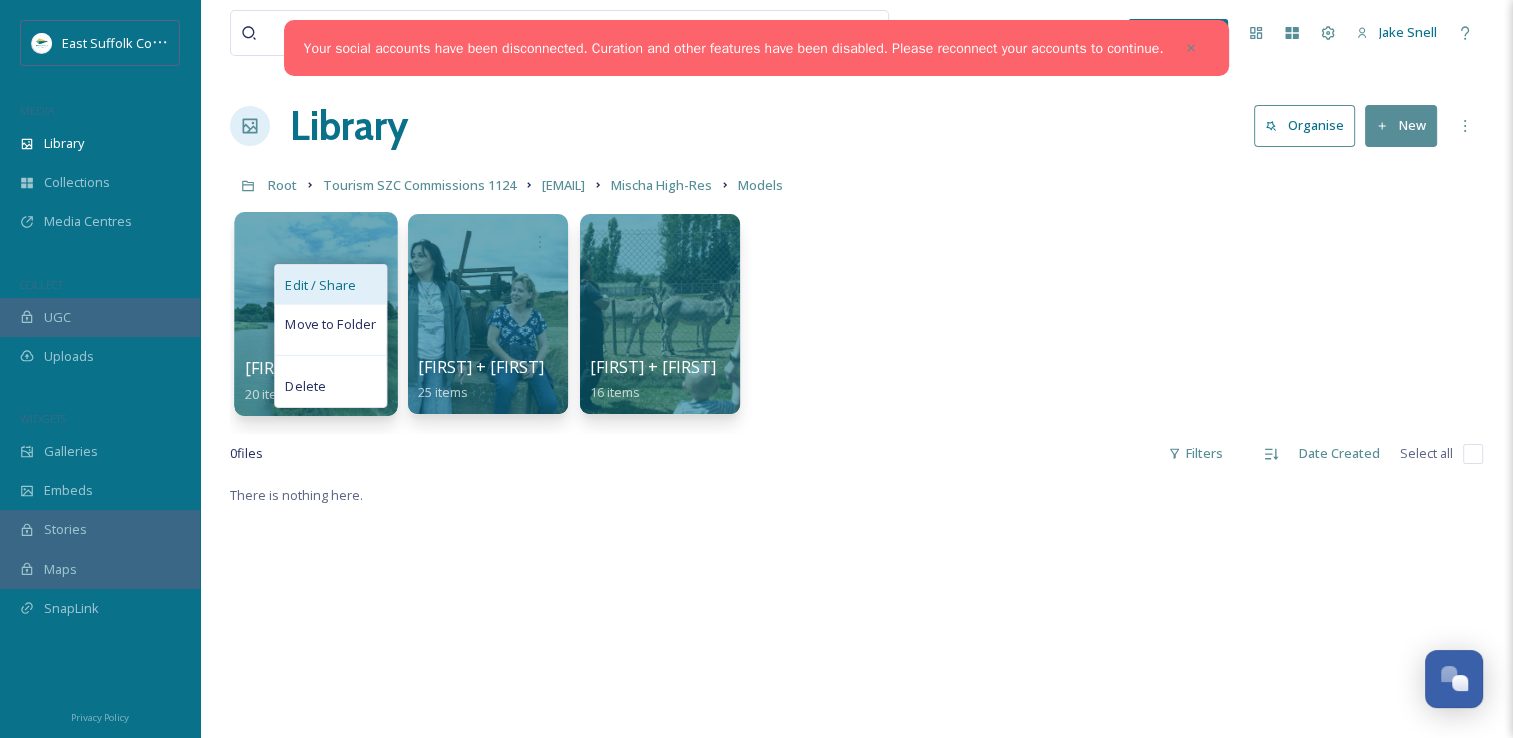 click on "Edit / Share" at bounding box center (320, 285) 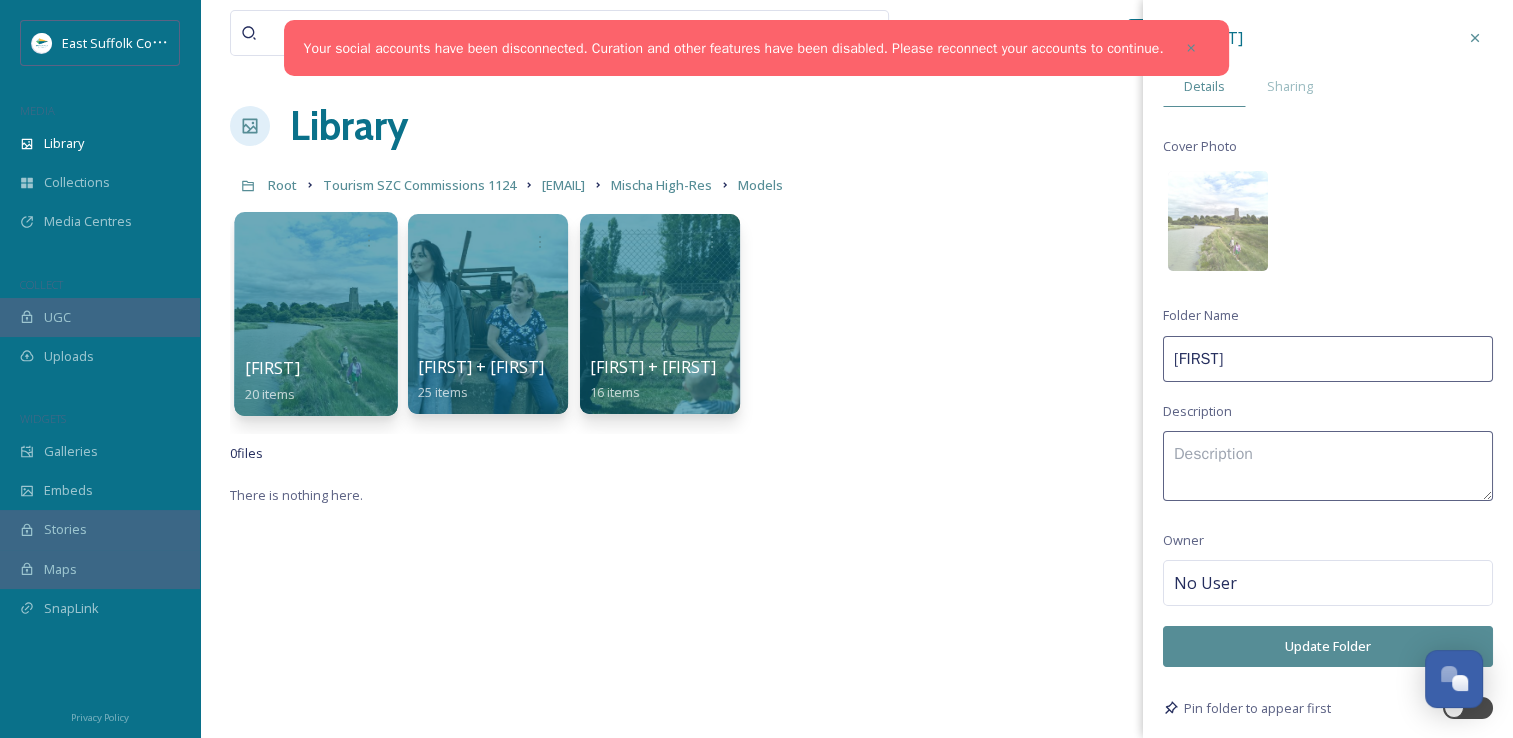 drag, startPoint x: 1301, startPoint y: 82, endPoint x: 1295, endPoint y: 123, distance: 41.4367 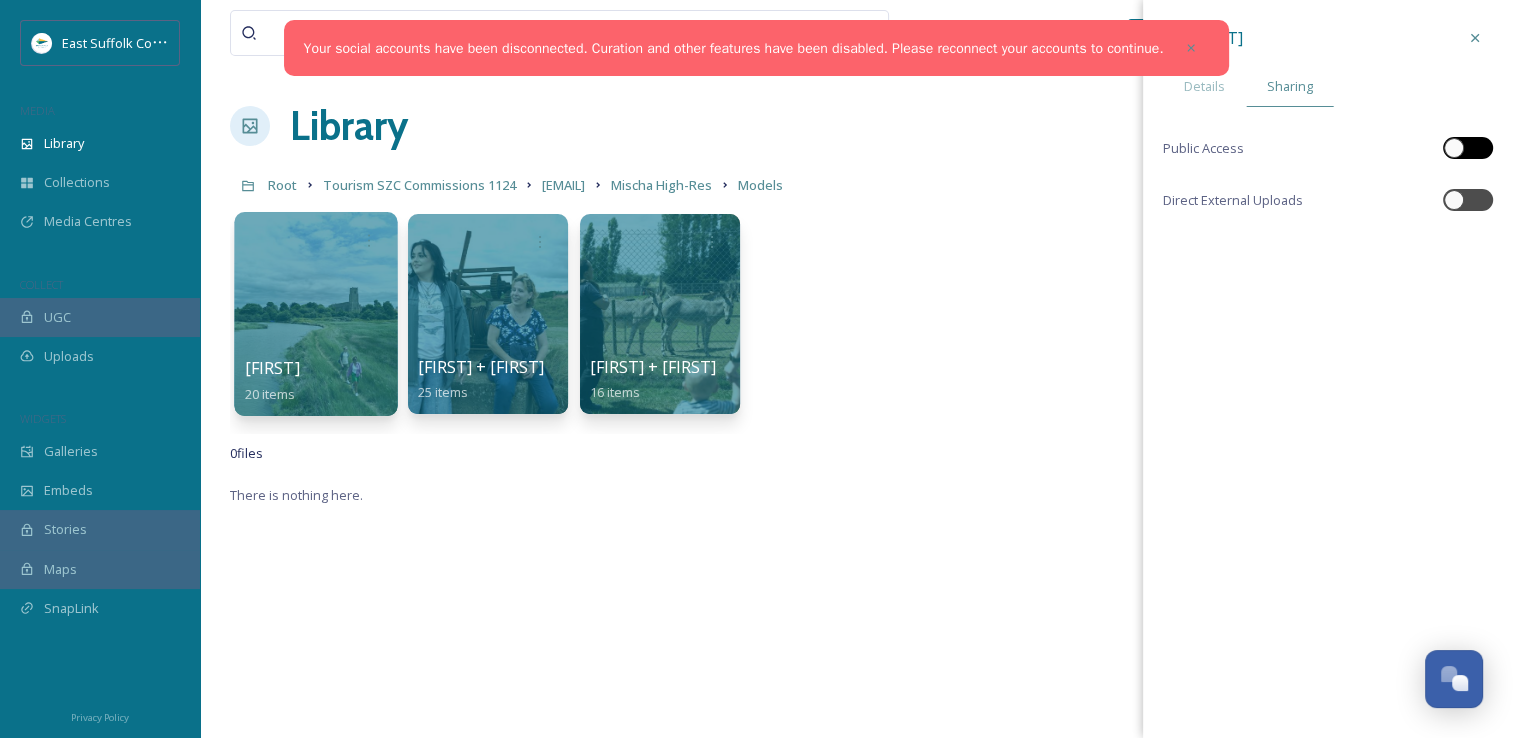 click at bounding box center (1478, 148) 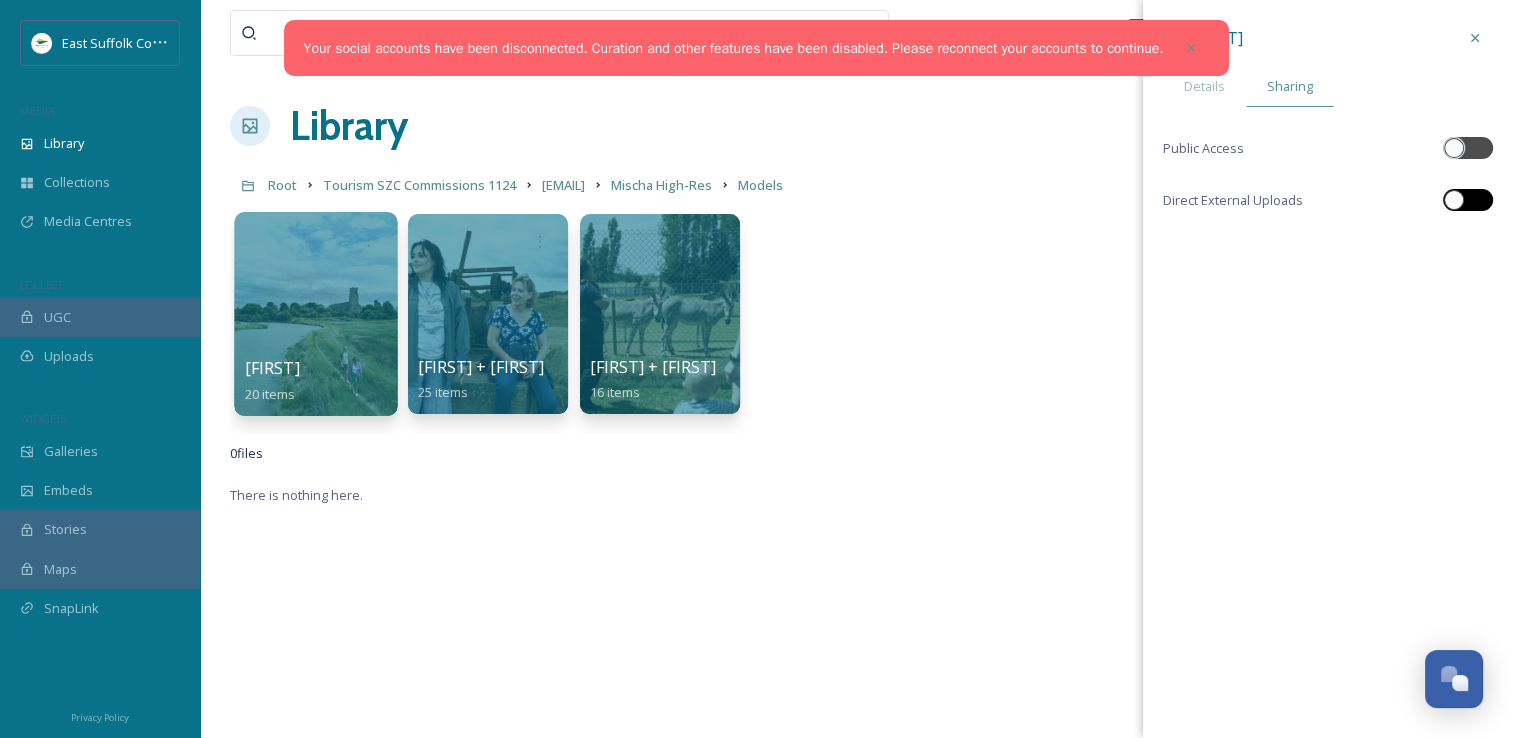 checkbox on "true" 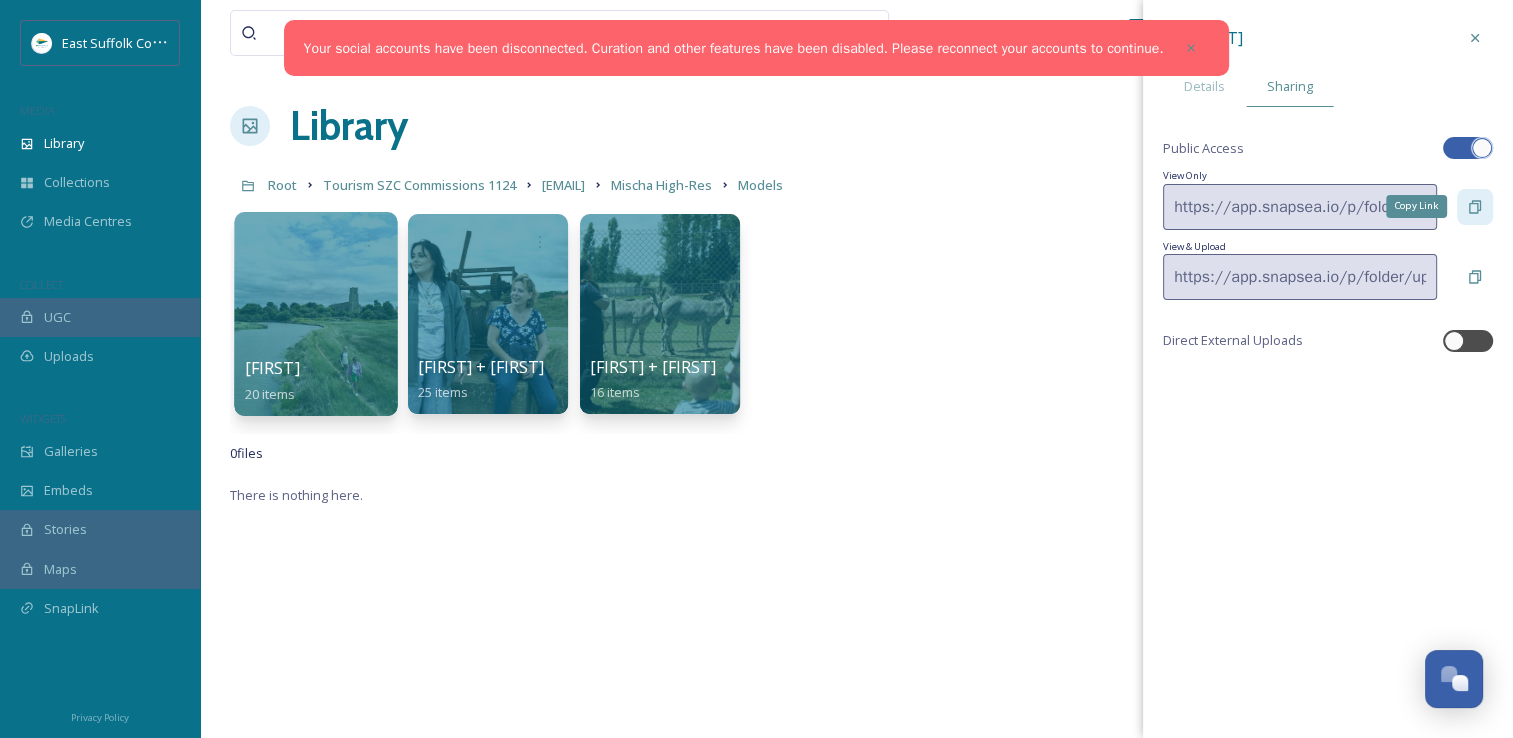 click 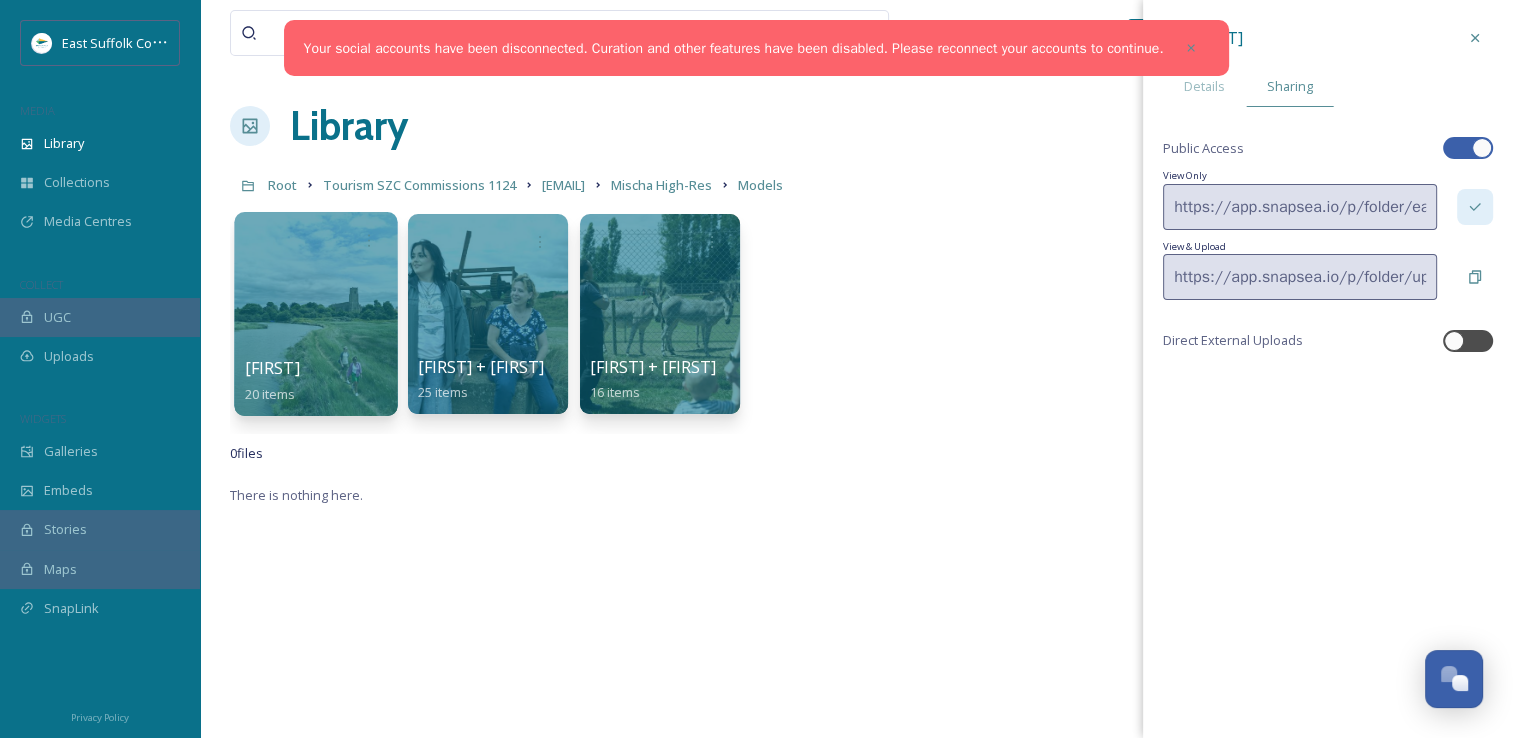 click on "[FIRST] 20   items [FIRST] Details Sharing Public Access View Only https://app.snapsea.io/p/folder/east-suffolk-council/609d279d-804e-496e-8395-368f173d400f View & Upload https://app.snapsea.io/p/folder/upload/east-suffolk-council/609d279d-804e-496e-8395-368f173d400f Direct External Uploads [FIRST] + [FIRST] 25   items [FIRST] + [FIRST] 16   items" at bounding box center (856, 319) 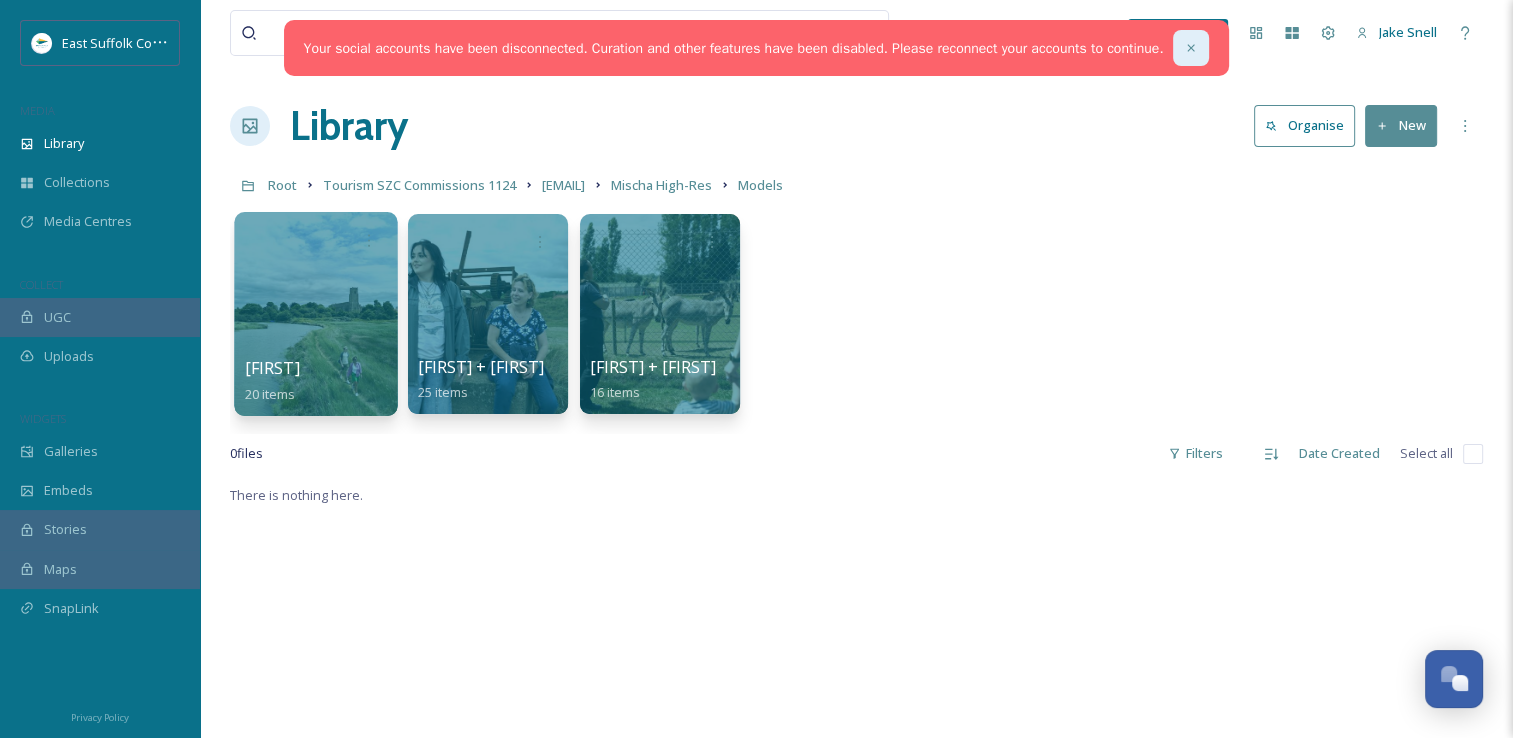 click 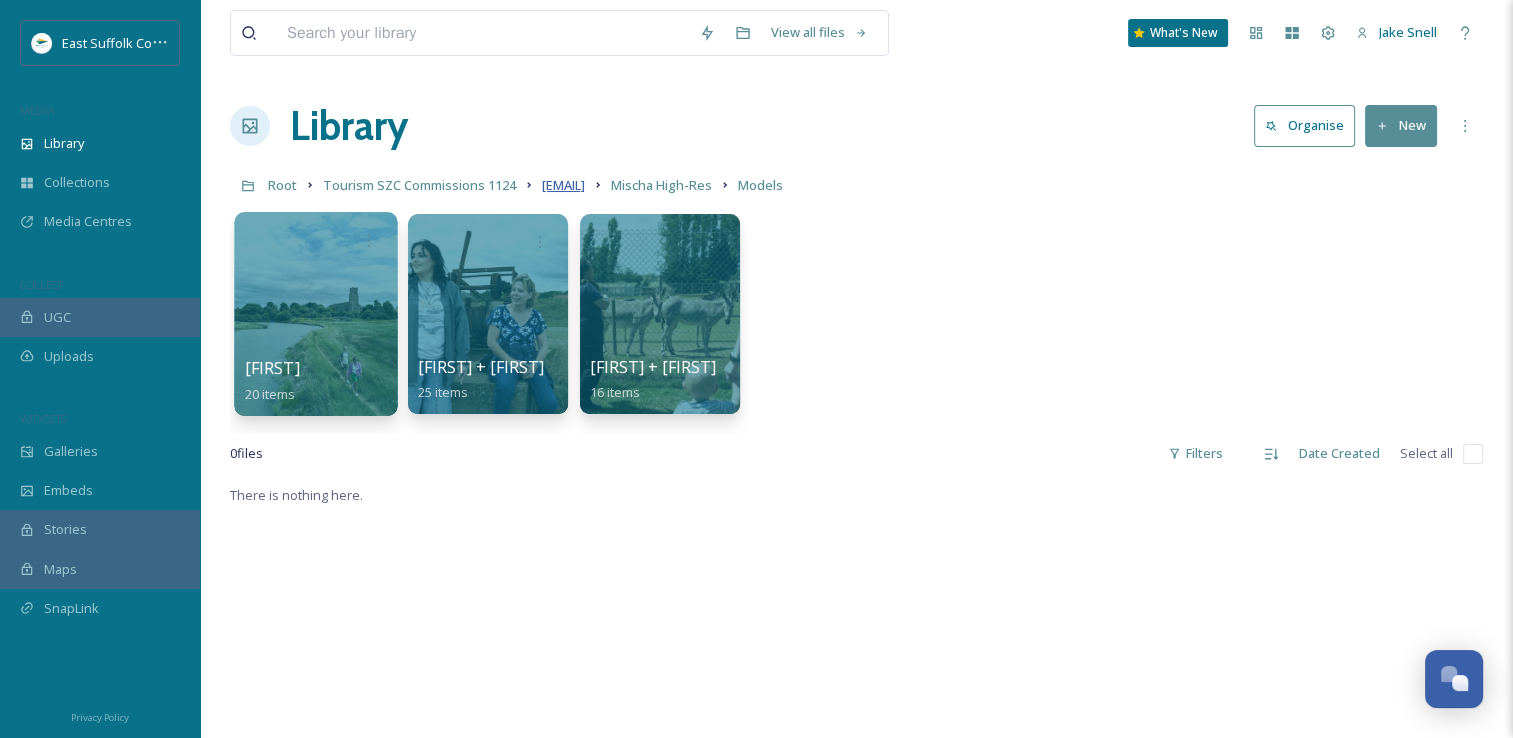 click on "[EMAIL]" at bounding box center [563, 185] 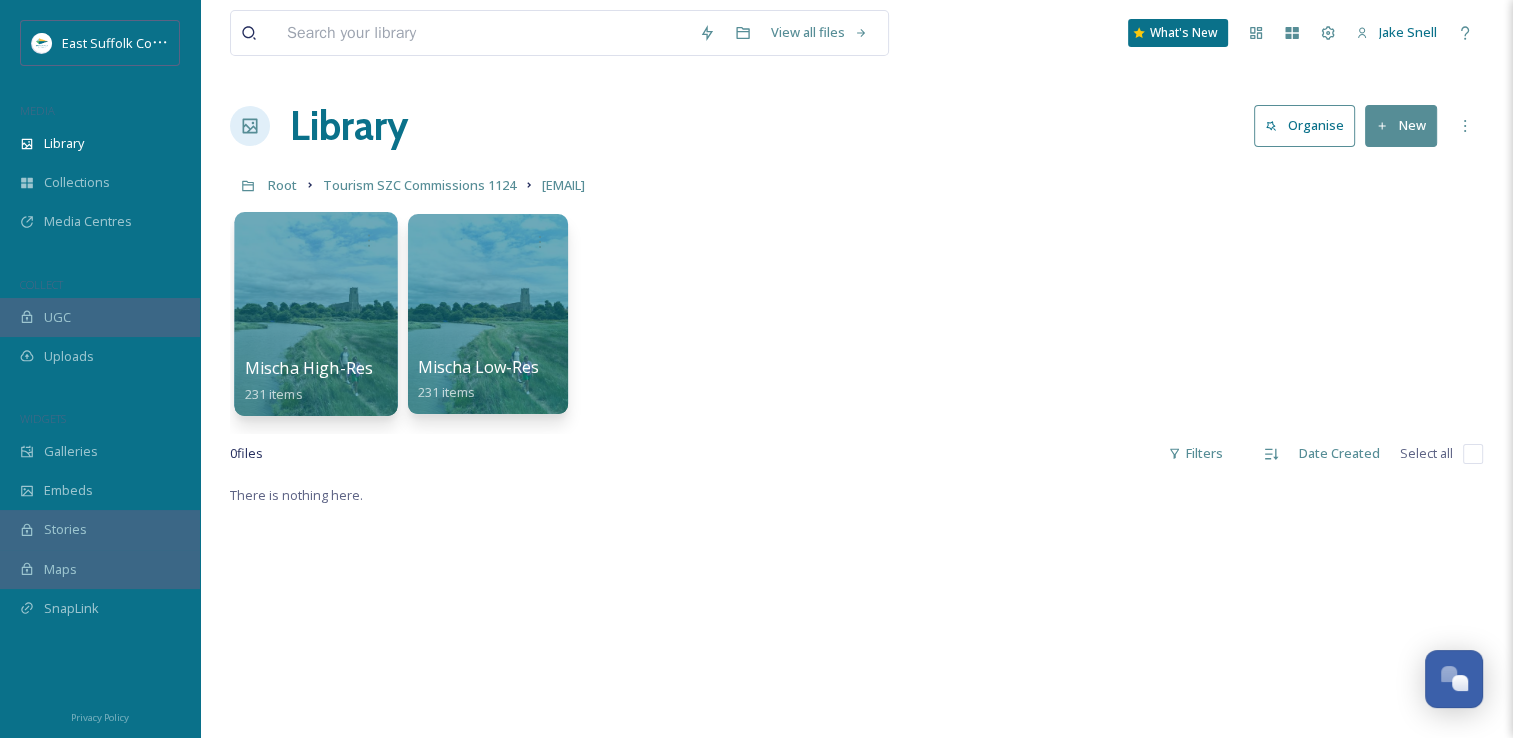 click at bounding box center (315, 314) 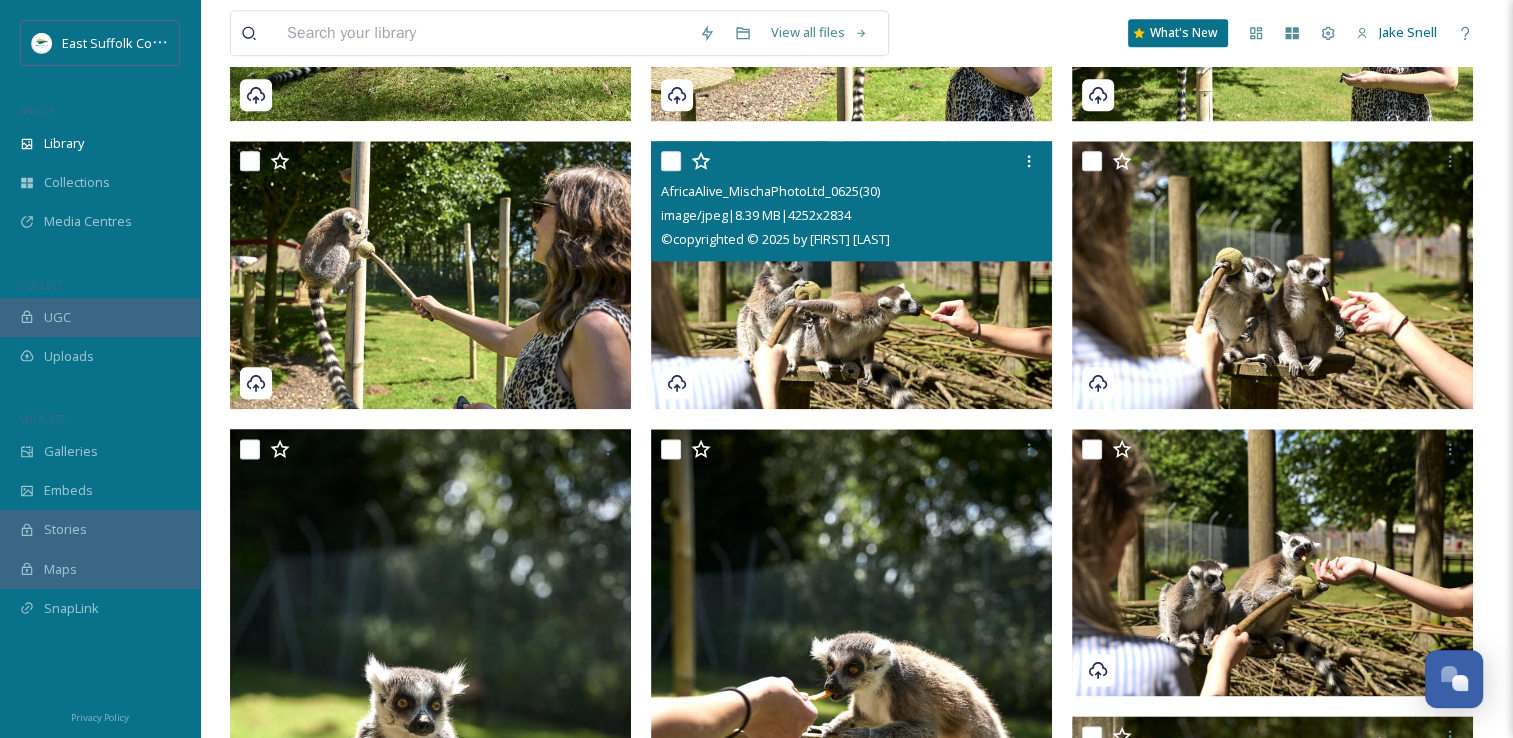 scroll, scrollTop: 2430, scrollLeft: 0, axis: vertical 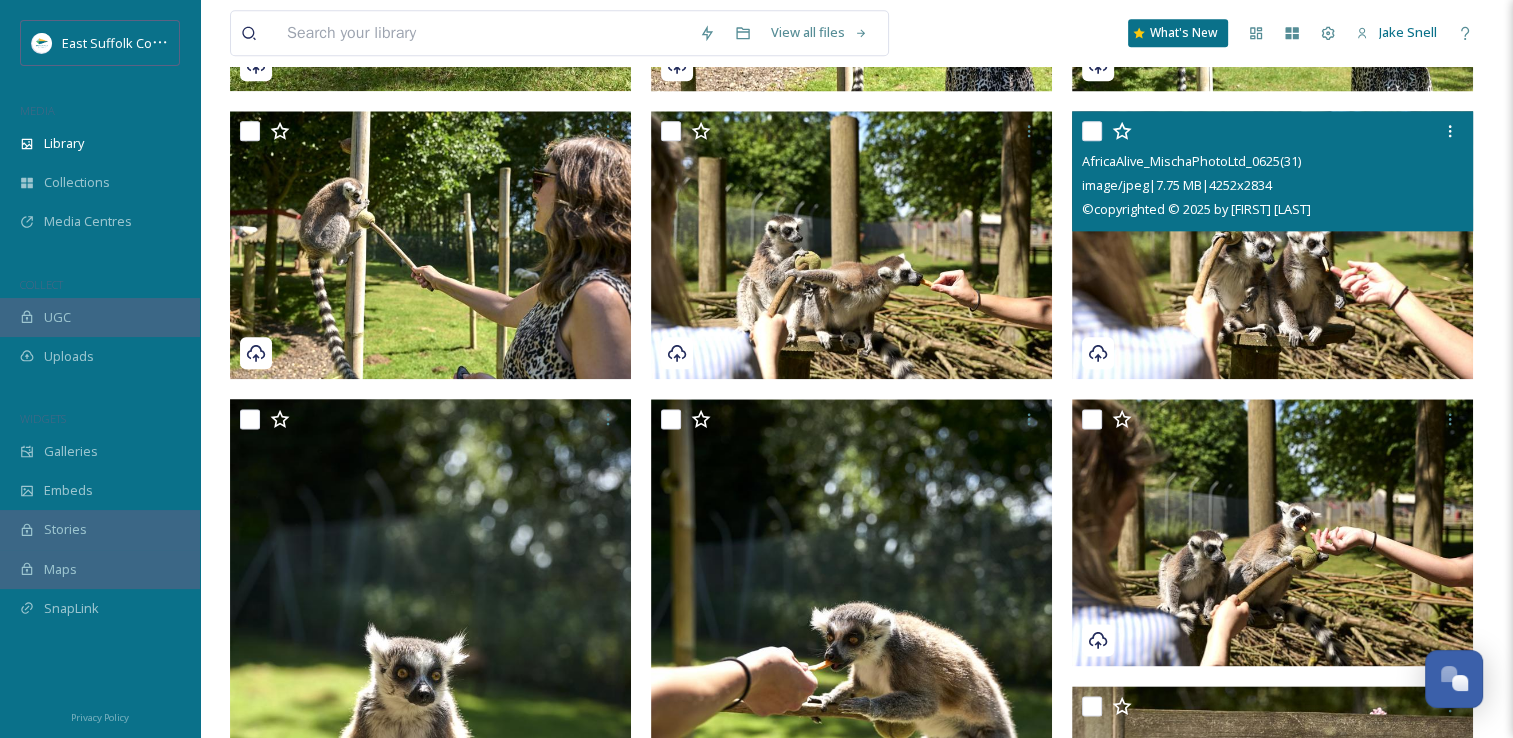 click at bounding box center (1272, 245) 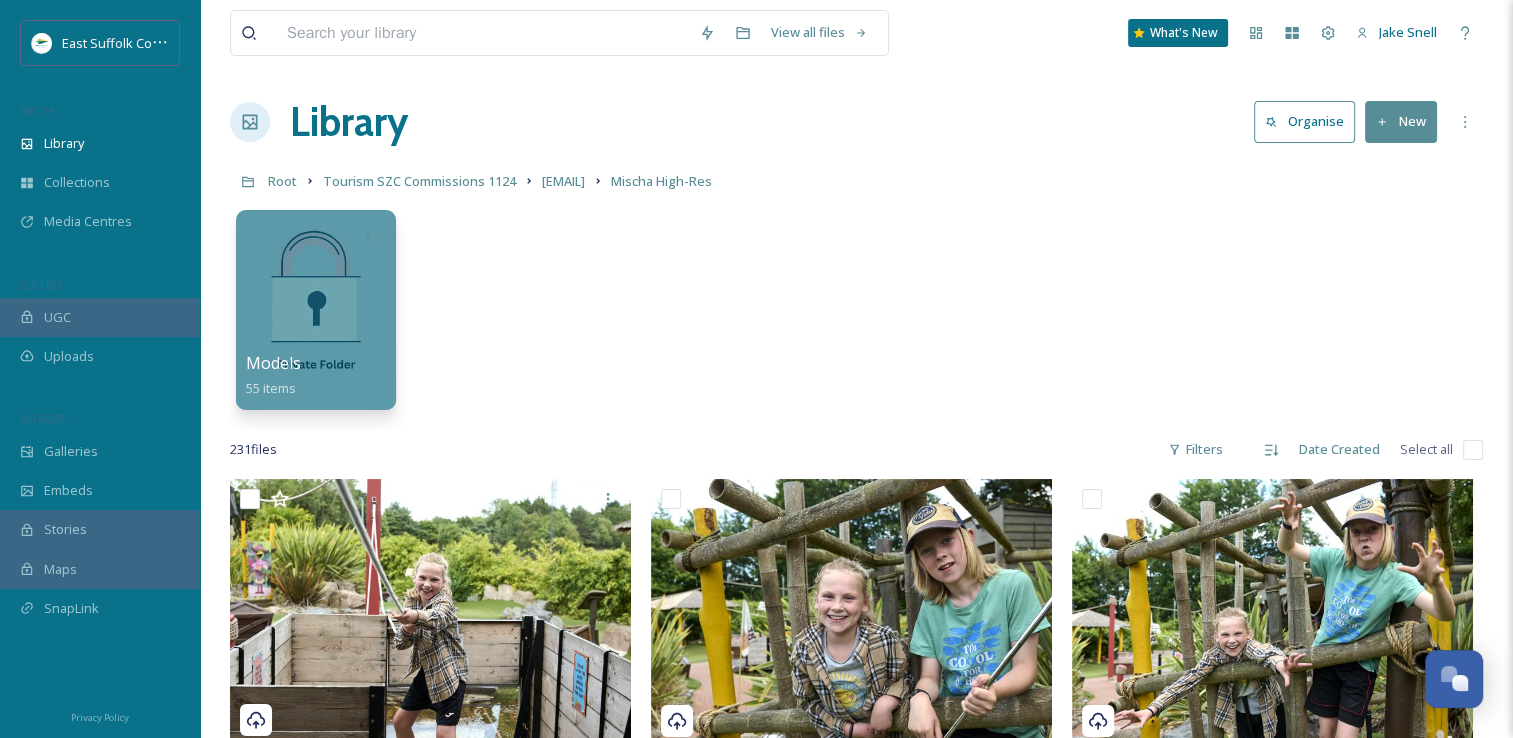 scroll, scrollTop: 0, scrollLeft: 0, axis: both 